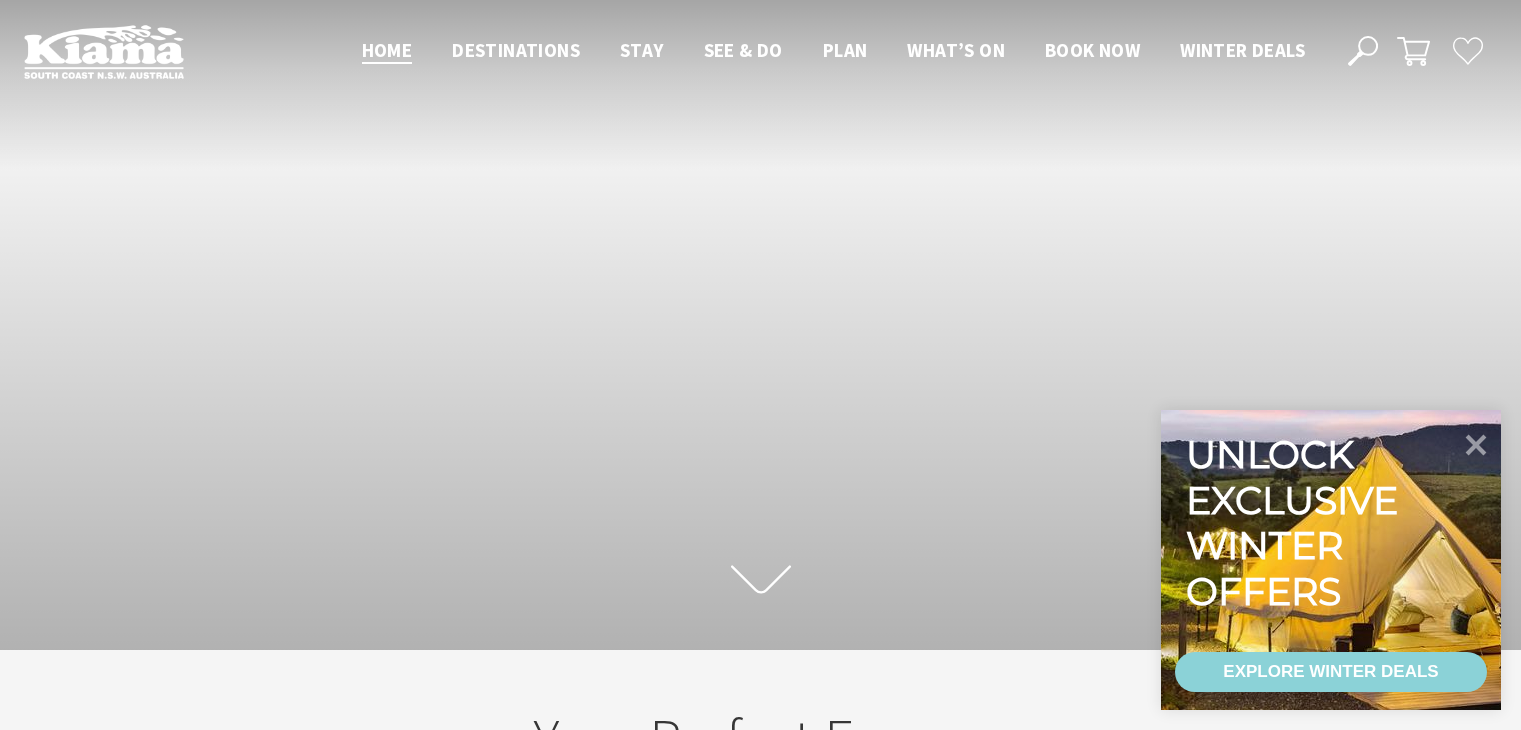 scroll, scrollTop: 0, scrollLeft: 0, axis: both 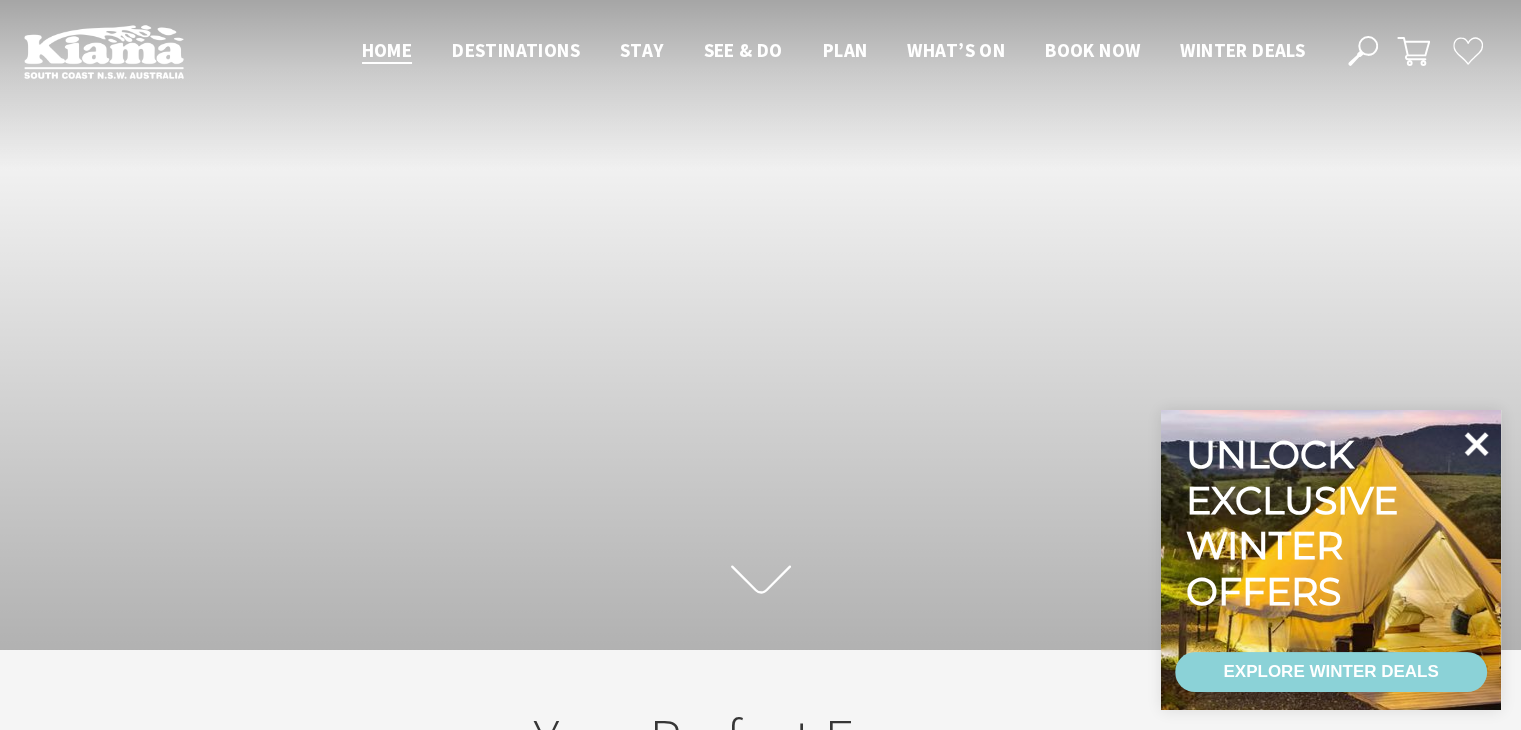 click 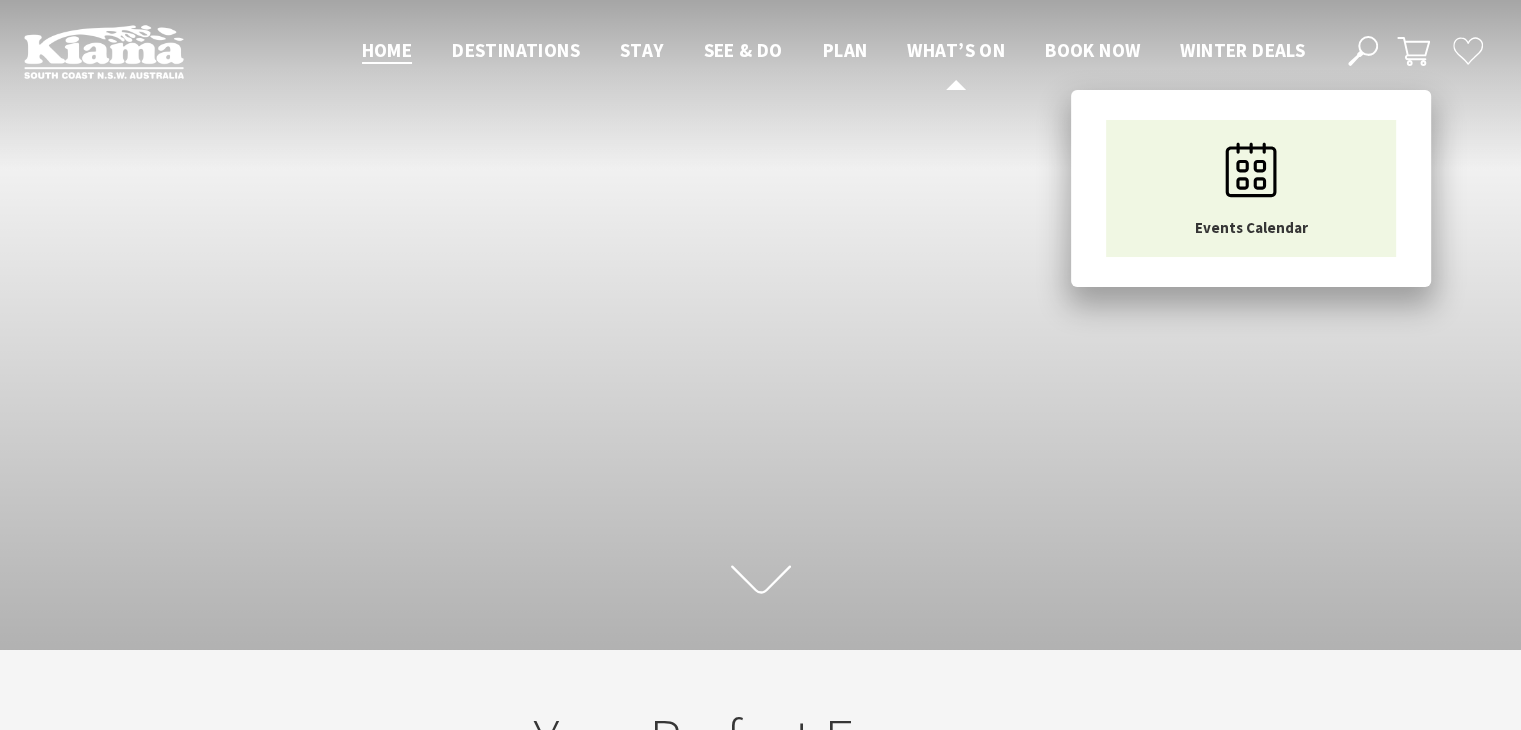 scroll, scrollTop: 9, scrollLeft: 10, axis: both 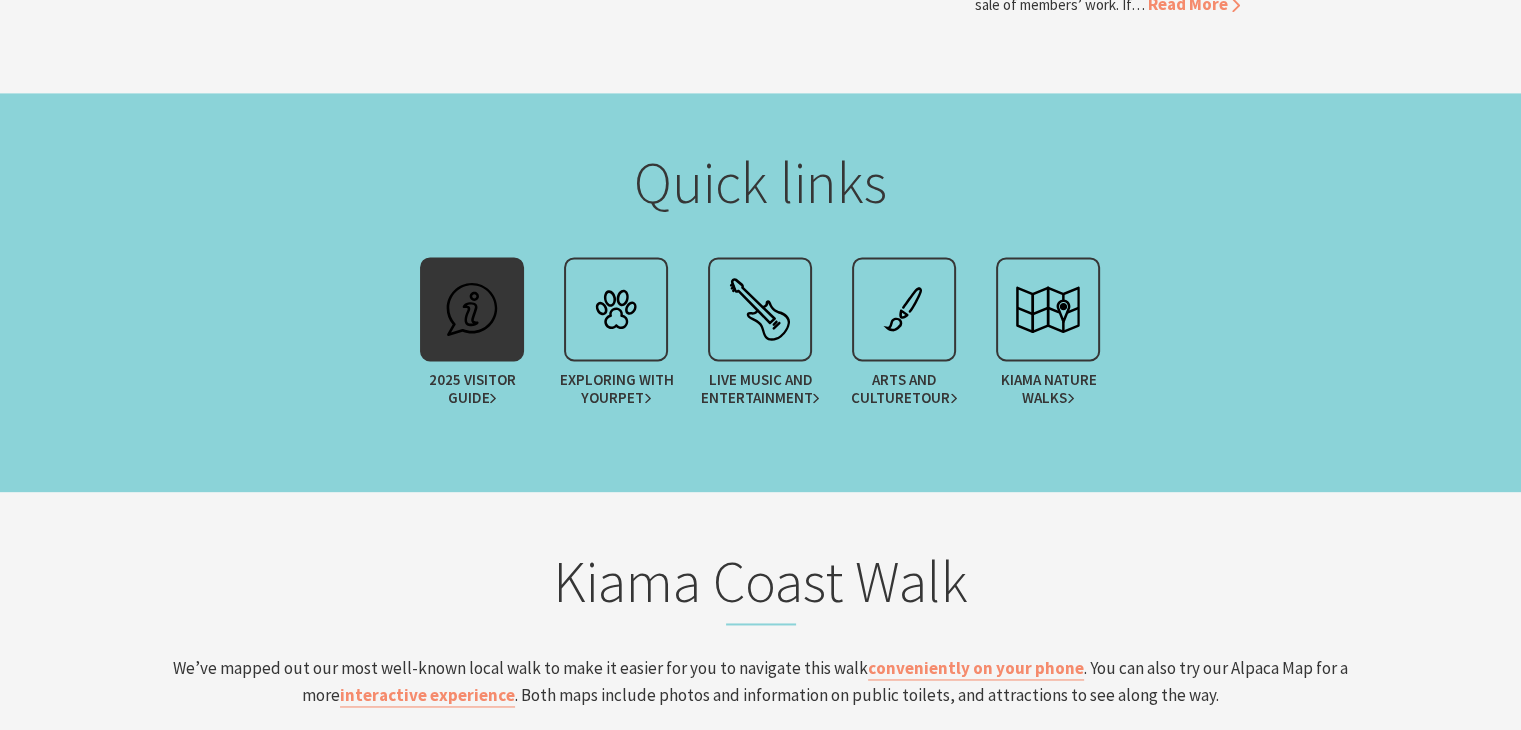 click at bounding box center [472, 309] 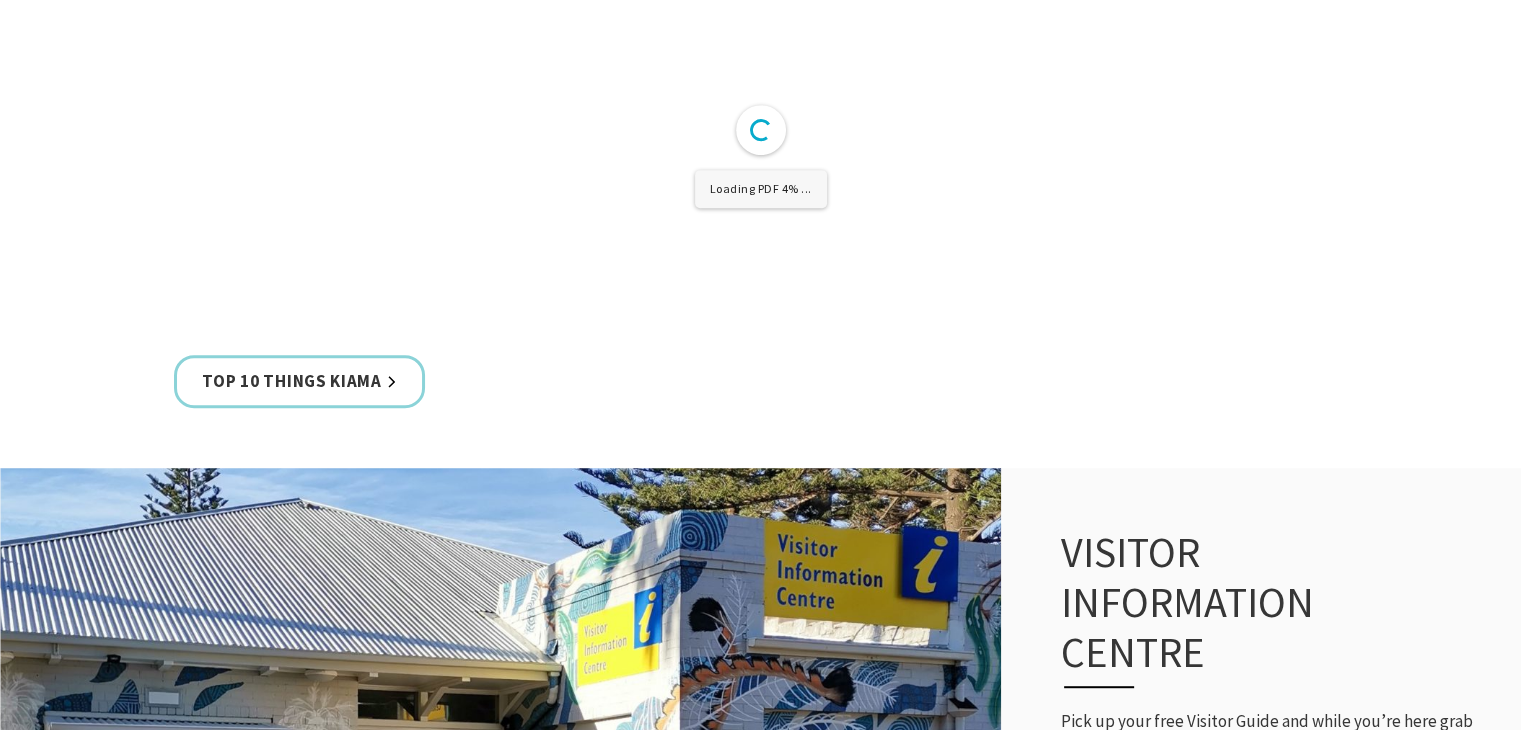 scroll, scrollTop: 1100, scrollLeft: 0, axis: vertical 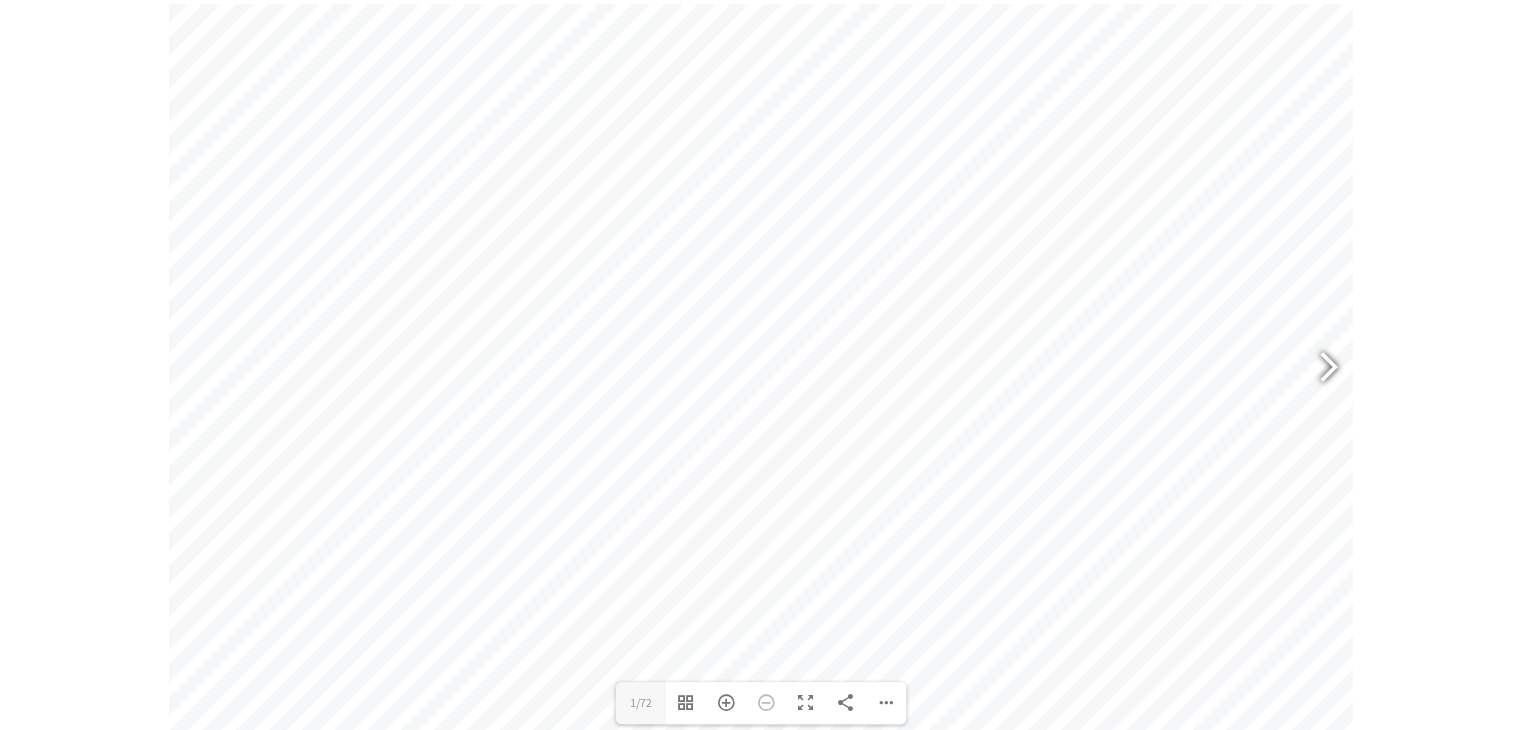 click at bounding box center (1320, 368) 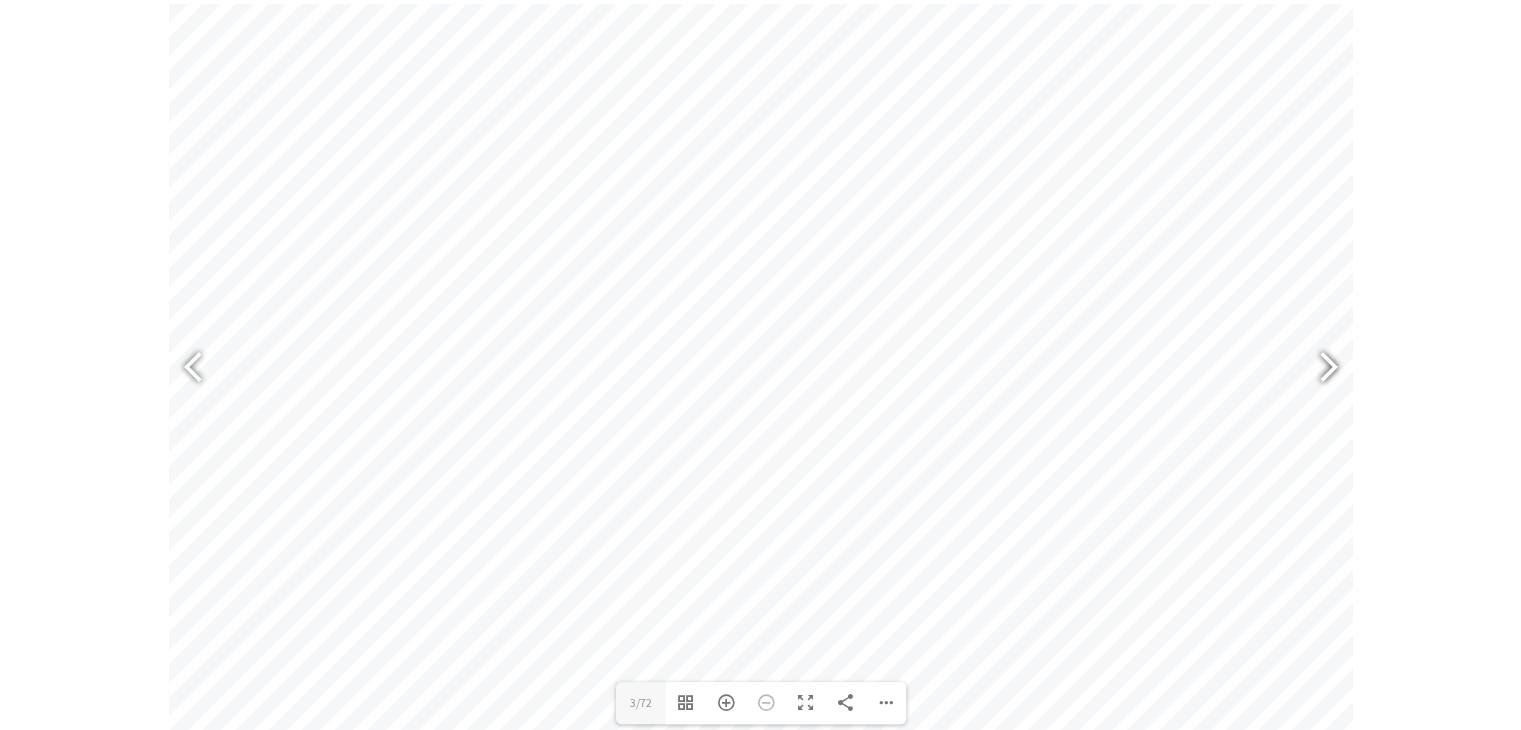 click at bounding box center (1320, 368) 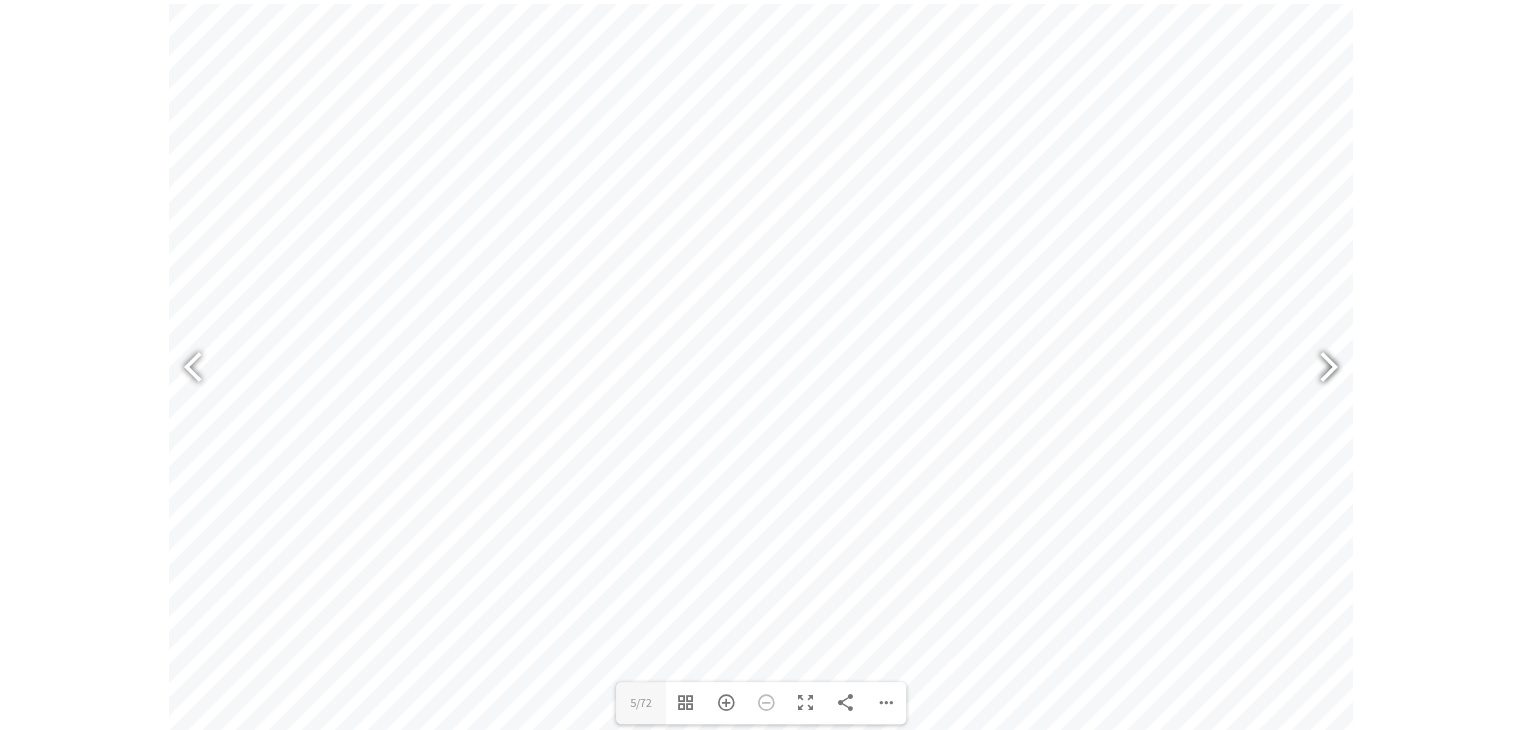 click at bounding box center (1320, 368) 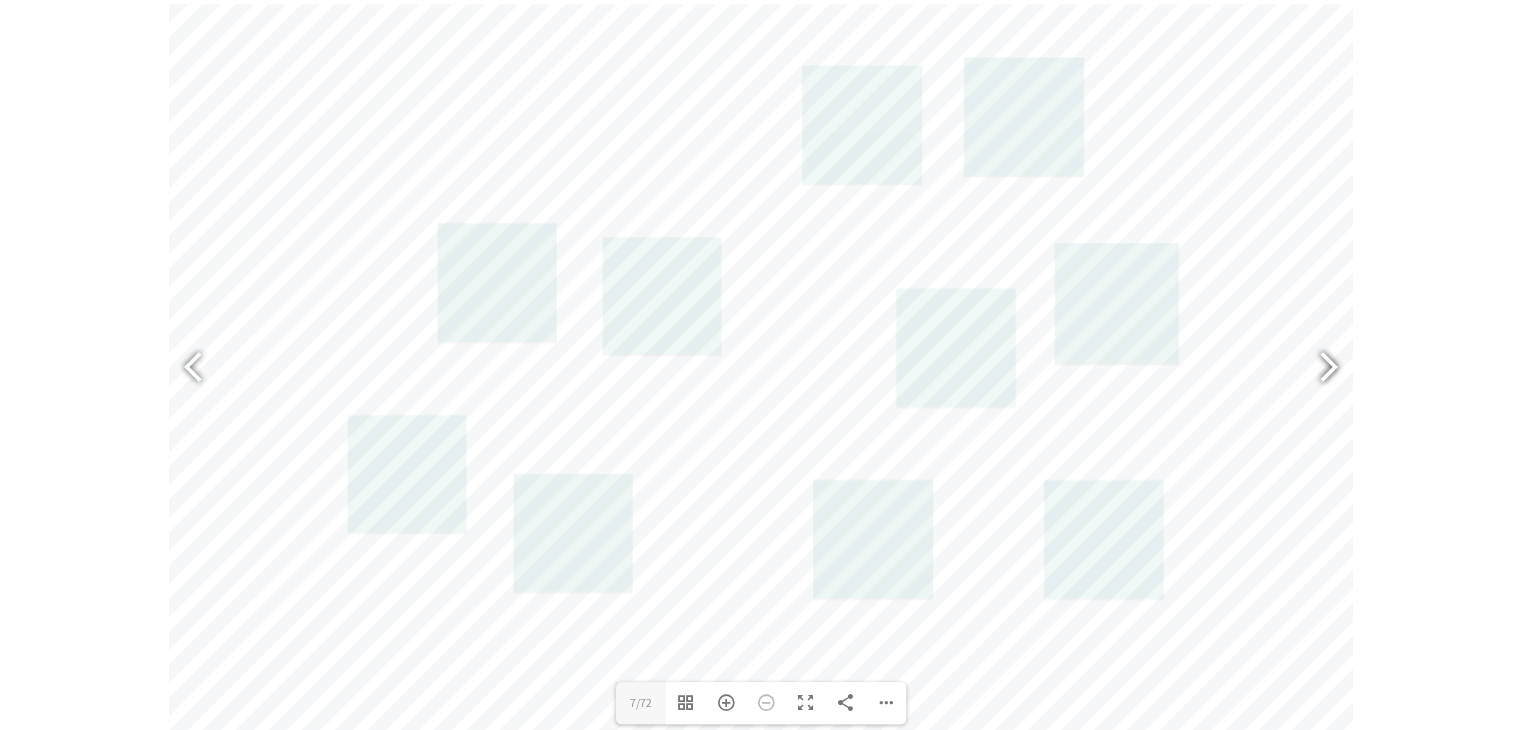 click at bounding box center (1320, 368) 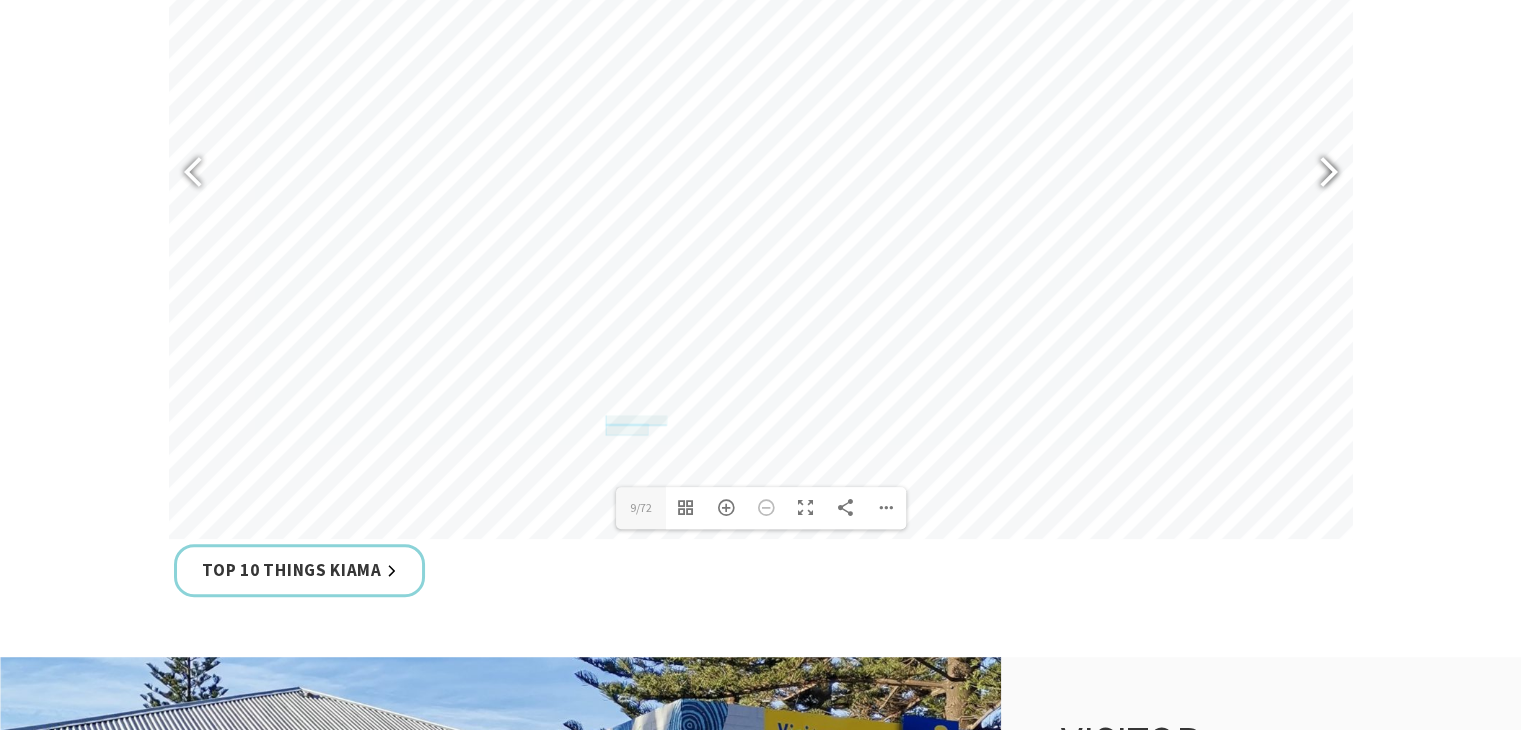 scroll, scrollTop: 1085, scrollLeft: 0, axis: vertical 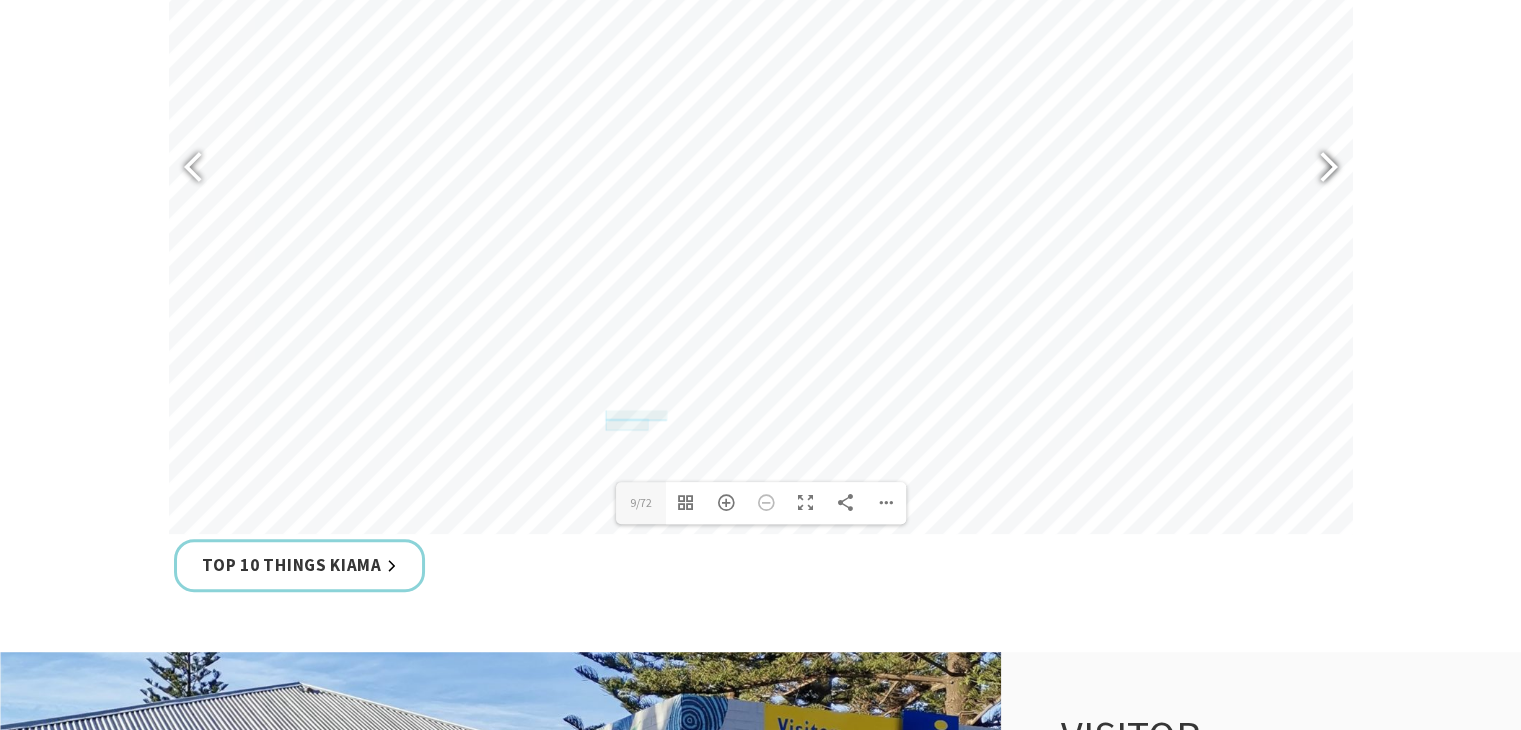 click at bounding box center [1320, 168] 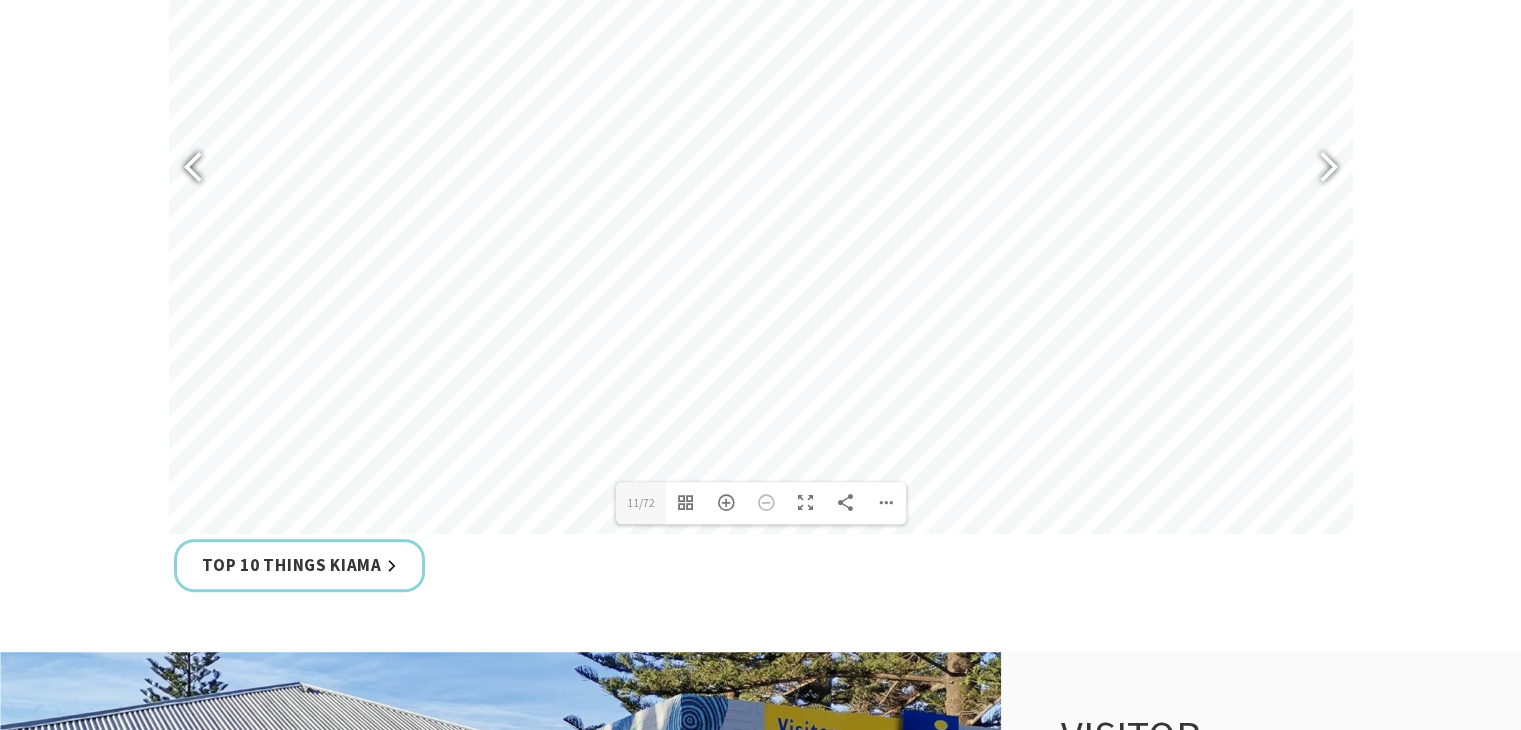 click at bounding box center [202, 168] 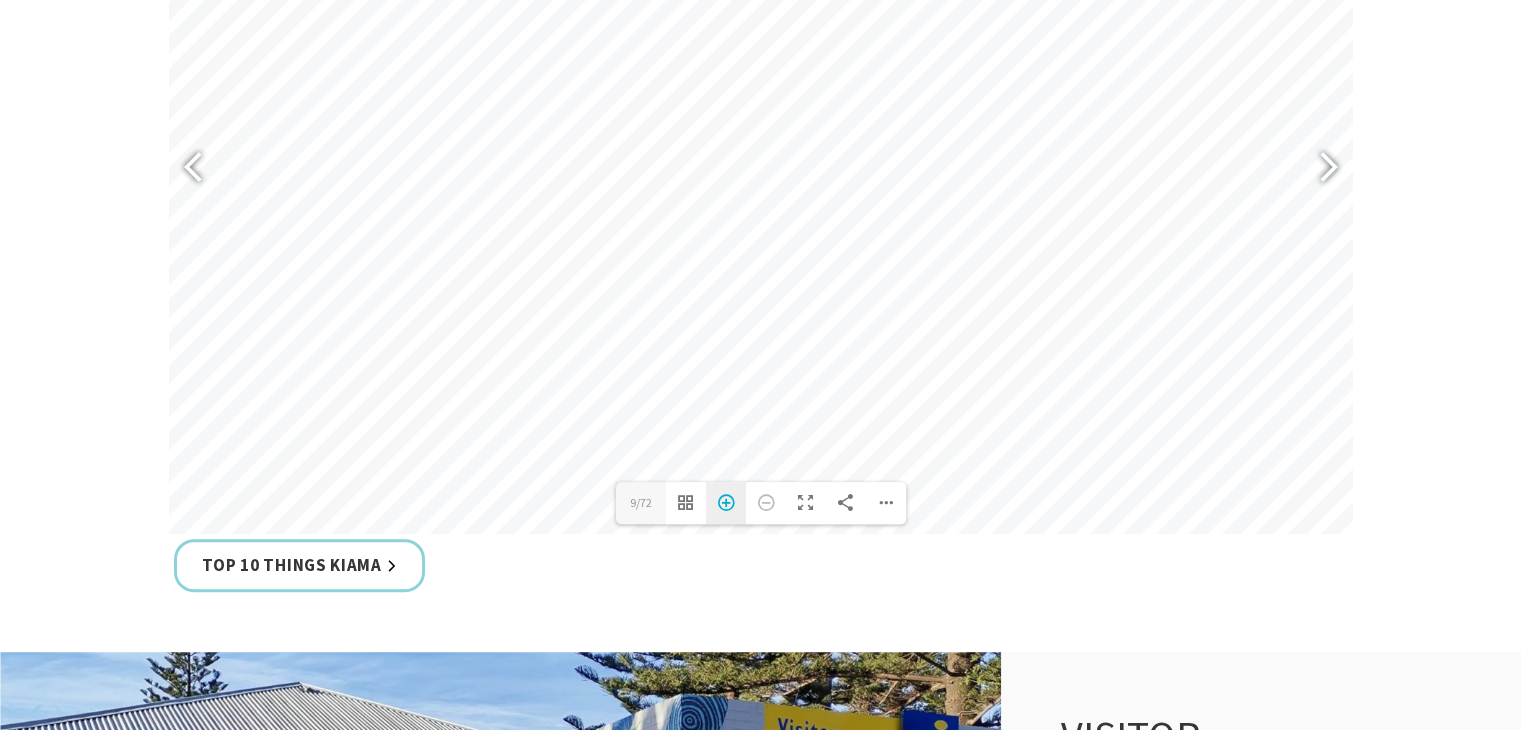 click on "Zoom In" at bounding box center (726, 503) 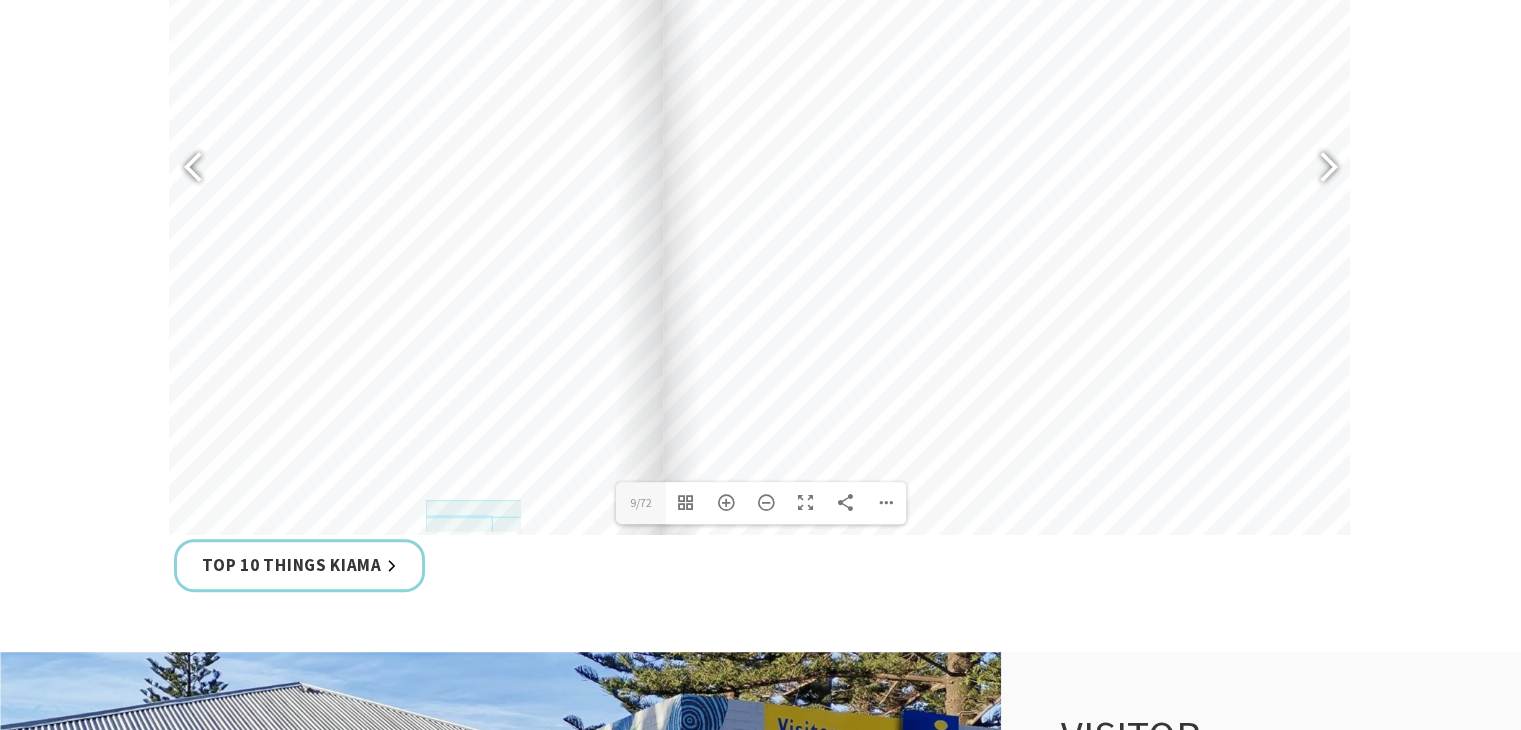 drag, startPoint x: 1292, startPoint y: 321, endPoint x: 1194, endPoint y: 281, distance: 105.848946 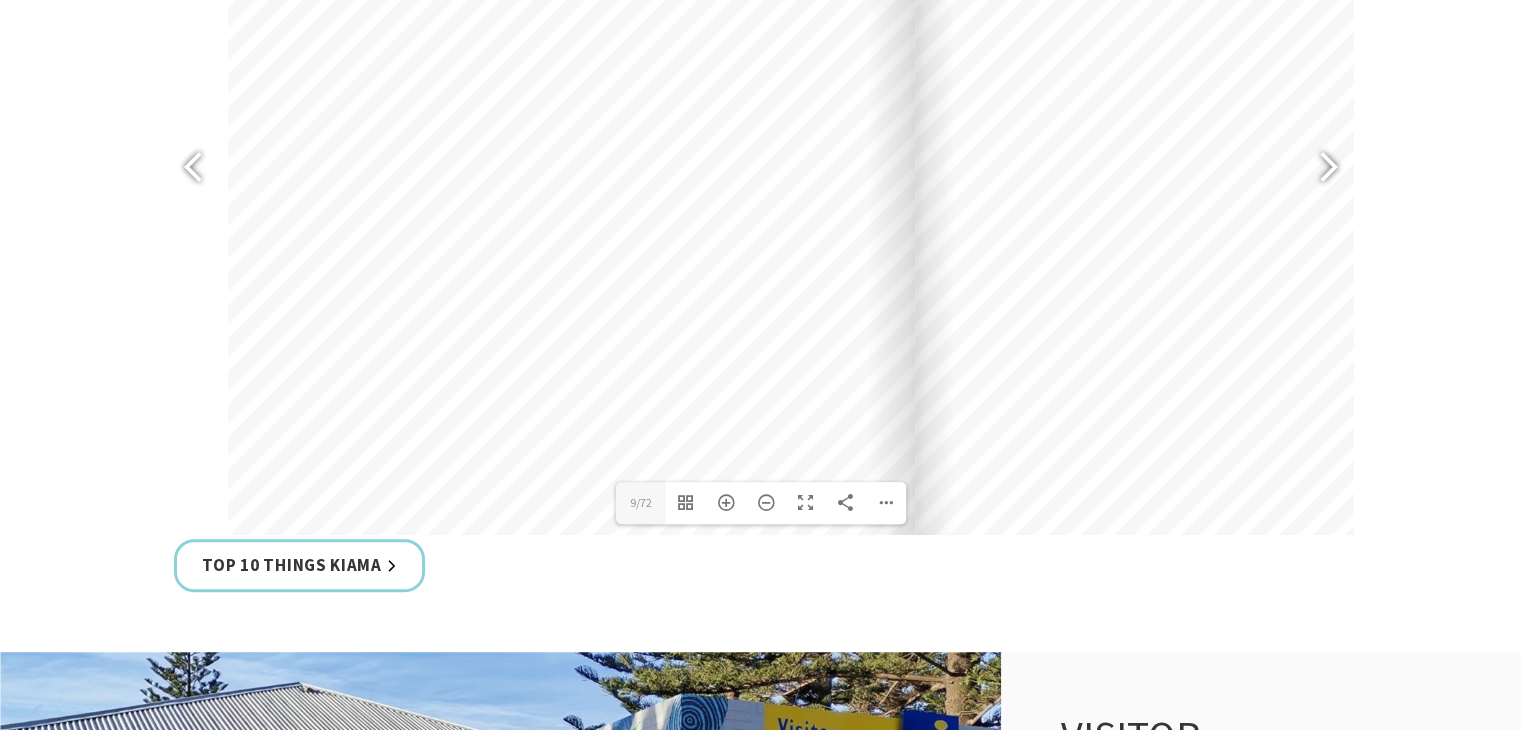 drag, startPoint x: 961, startPoint y: 197, endPoint x: 1209, endPoint y: 282, distance: 262.16217 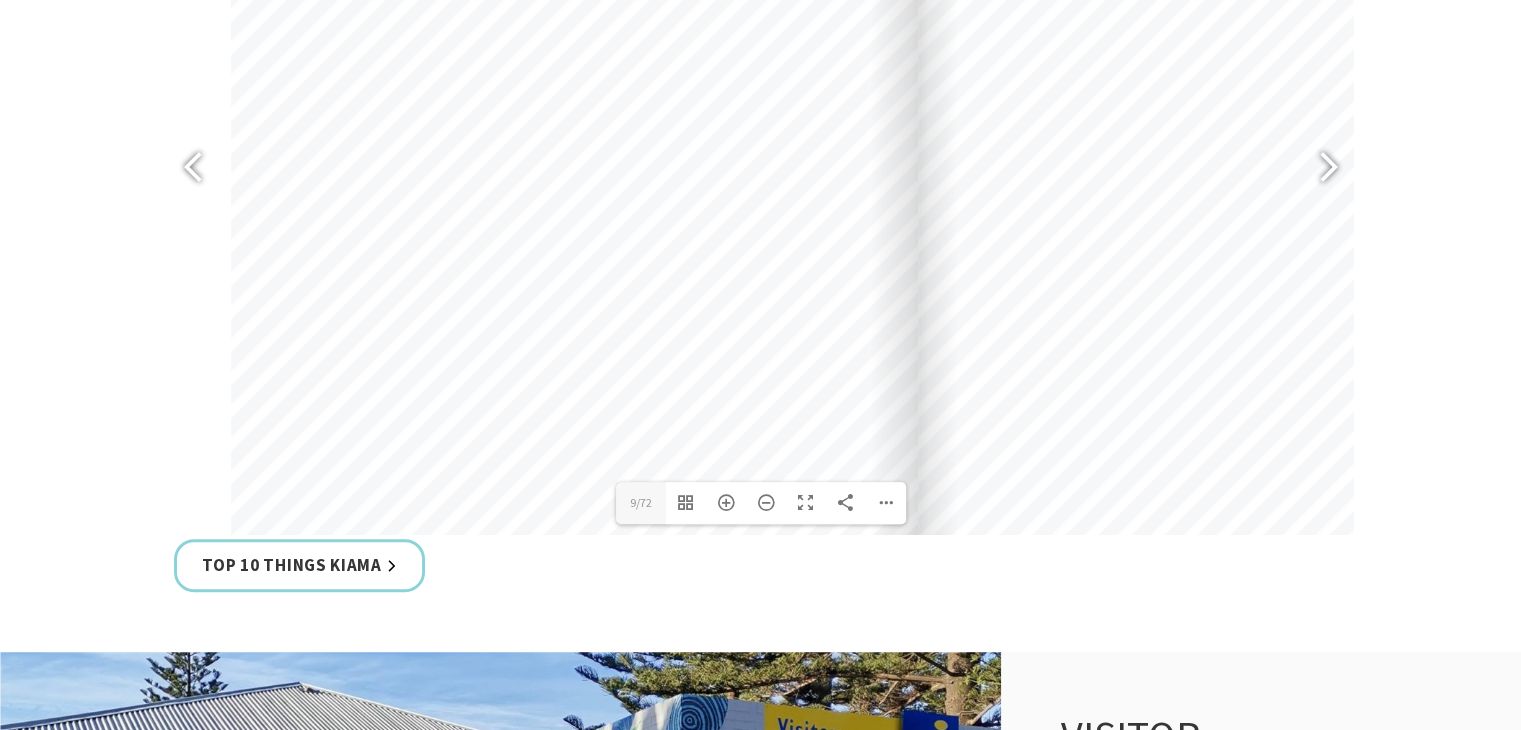 drag, startPoint x: 998, startPoint y: 285, endPoint x: 1000, endPoint y: 418, distance: 133.01503 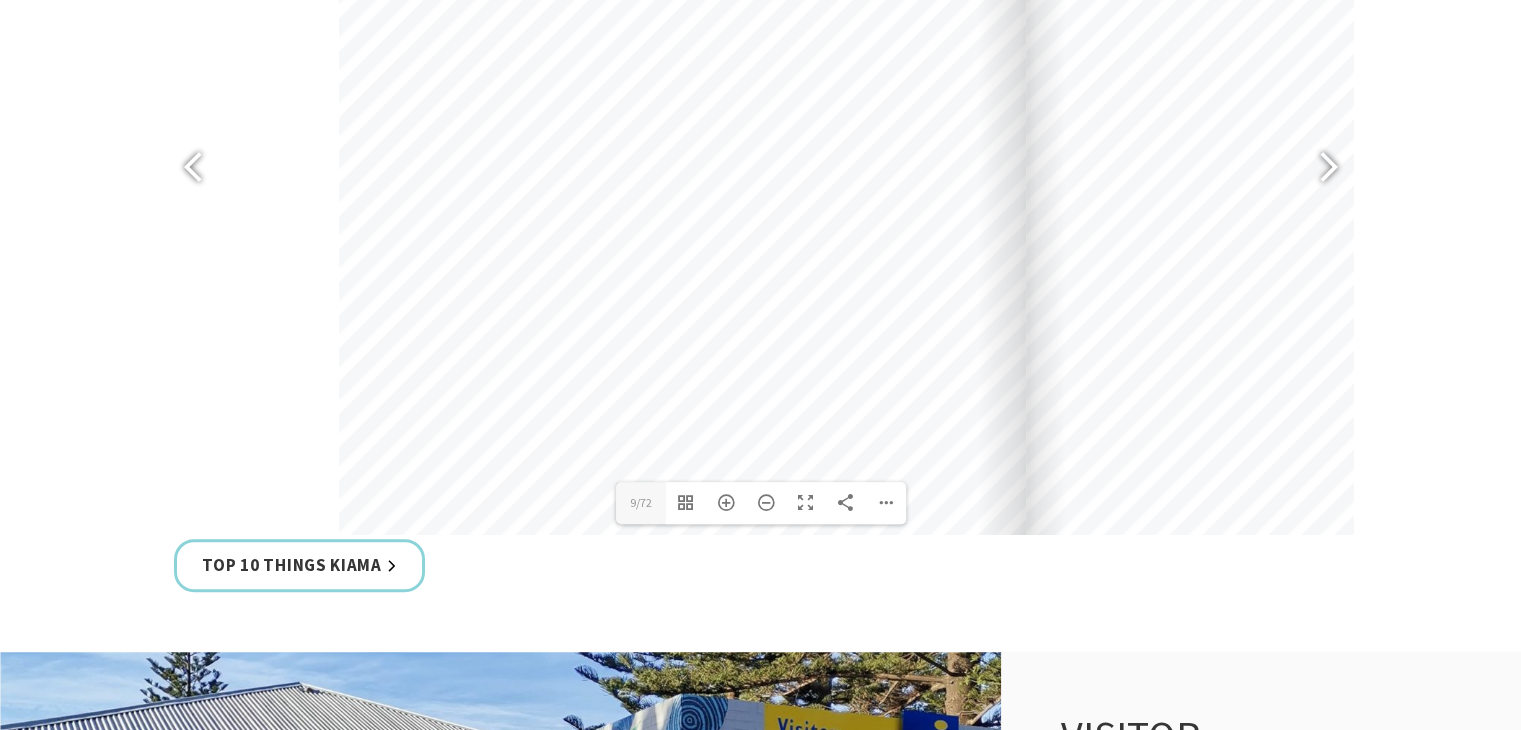 drag, startPoint x: 915, startPoint y: 309, endPoint x: 1023, endPoint y: 305, distance: 108.07405 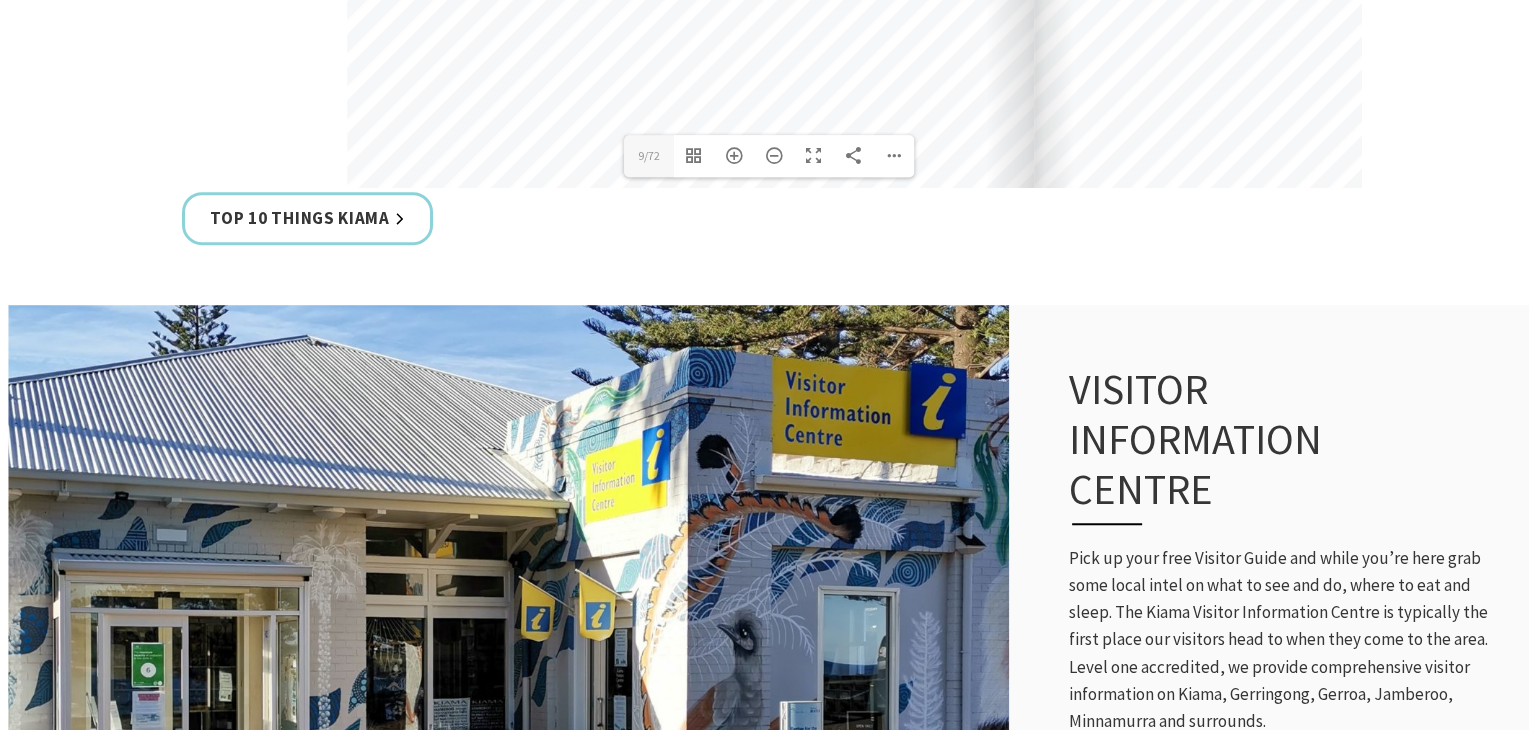 scroll, scrollTop: 1185, scrollLeft: 0, axis: vertical 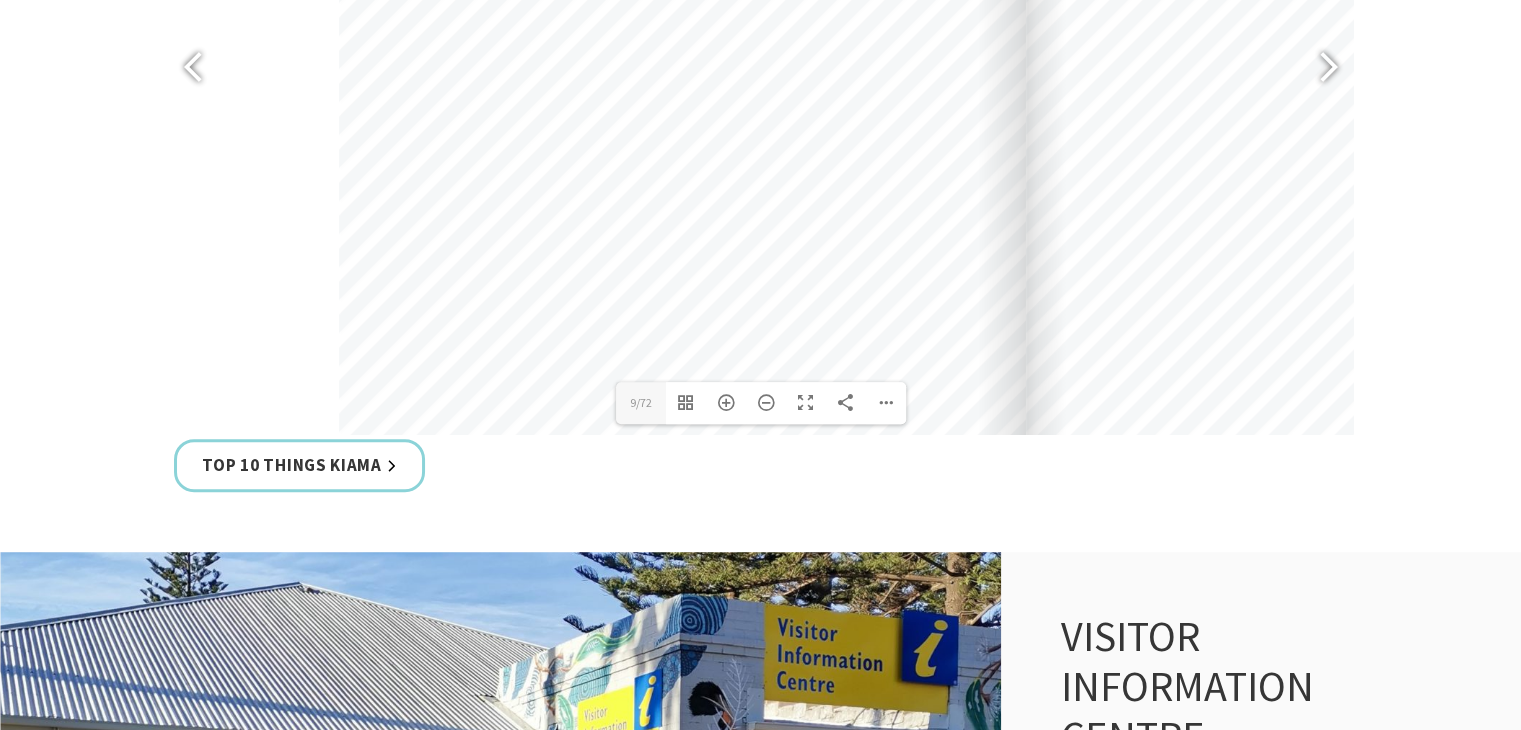 click at bounding box center (1026, 206) 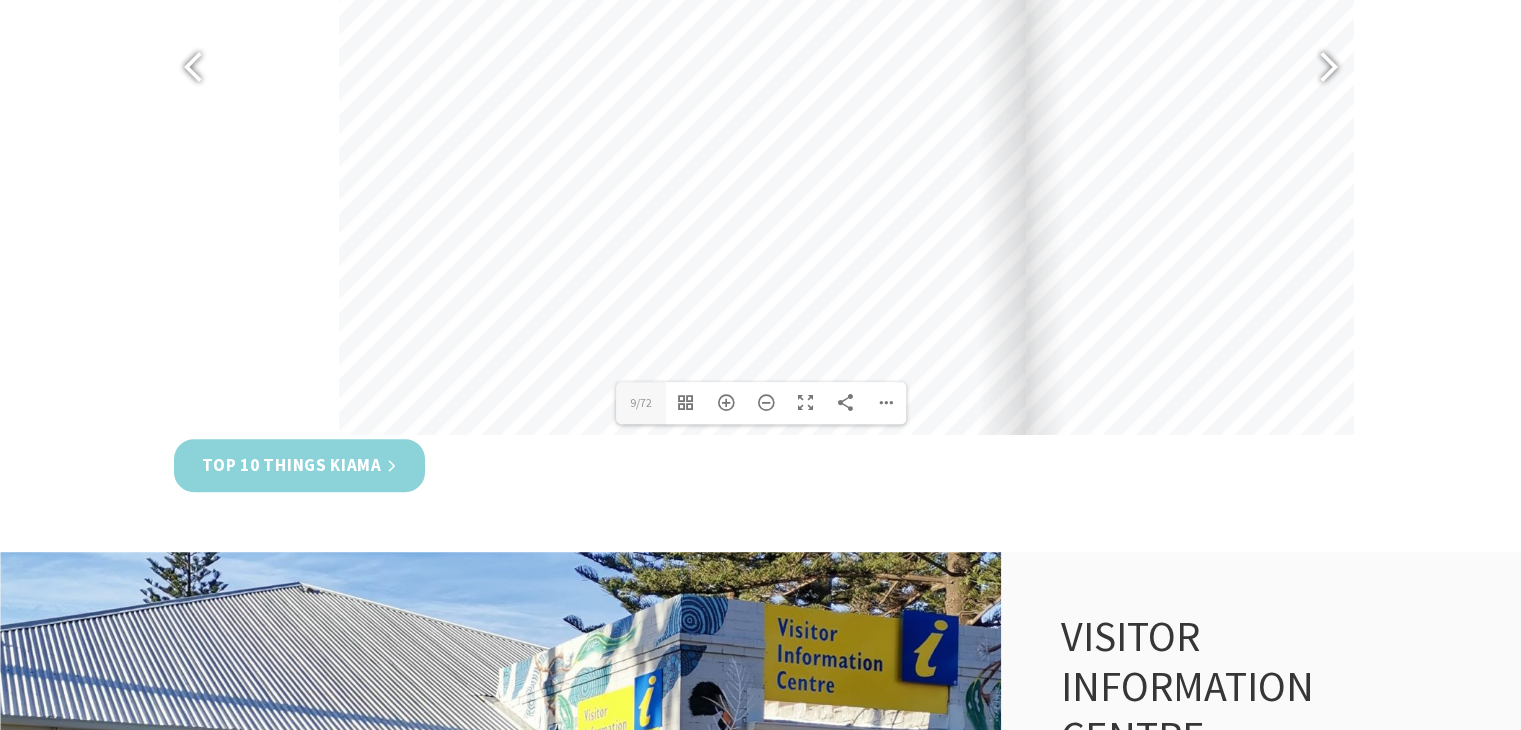 click on "Top 10 Things Kiama" at bounding box center [299, 465] 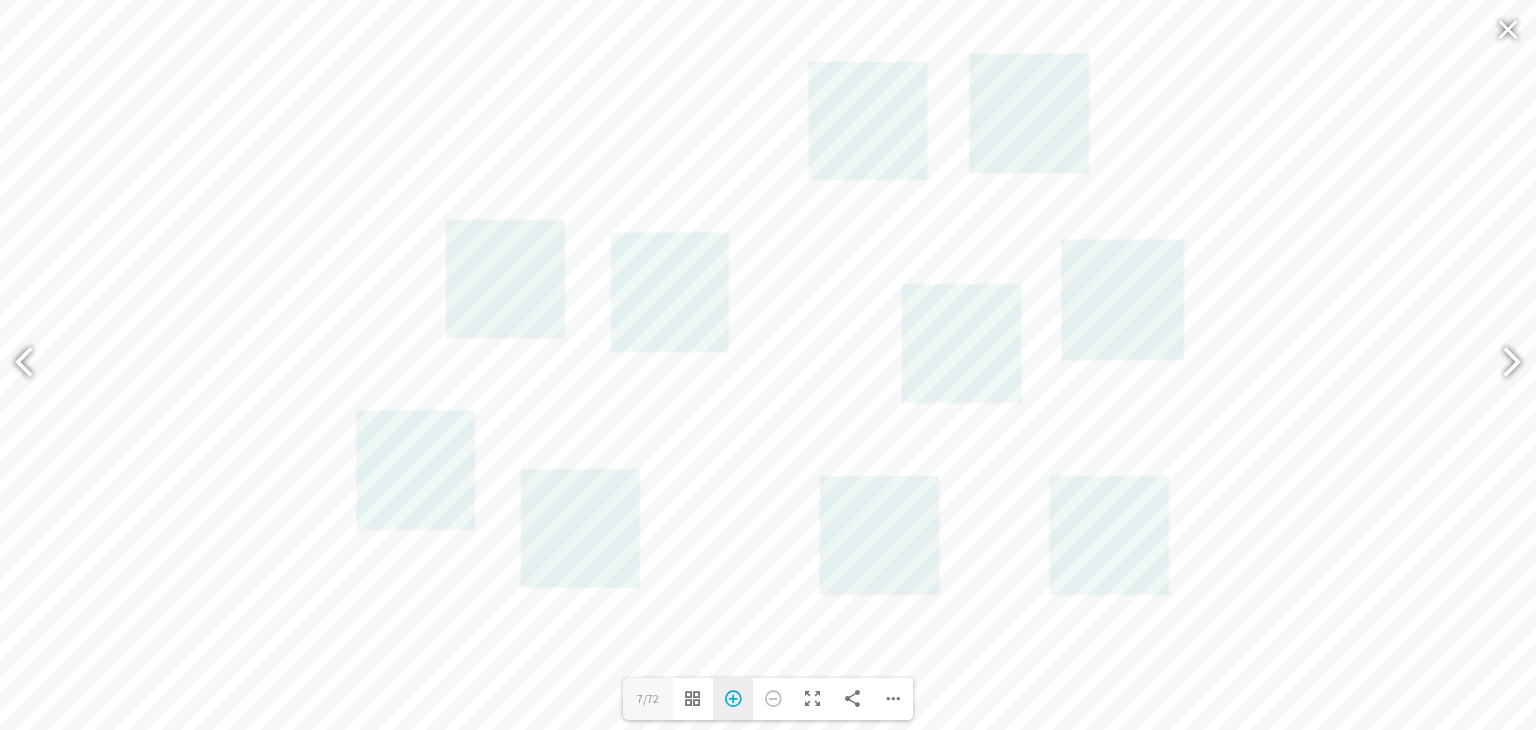click on "Zoom In" at bounding box center [733, 699] 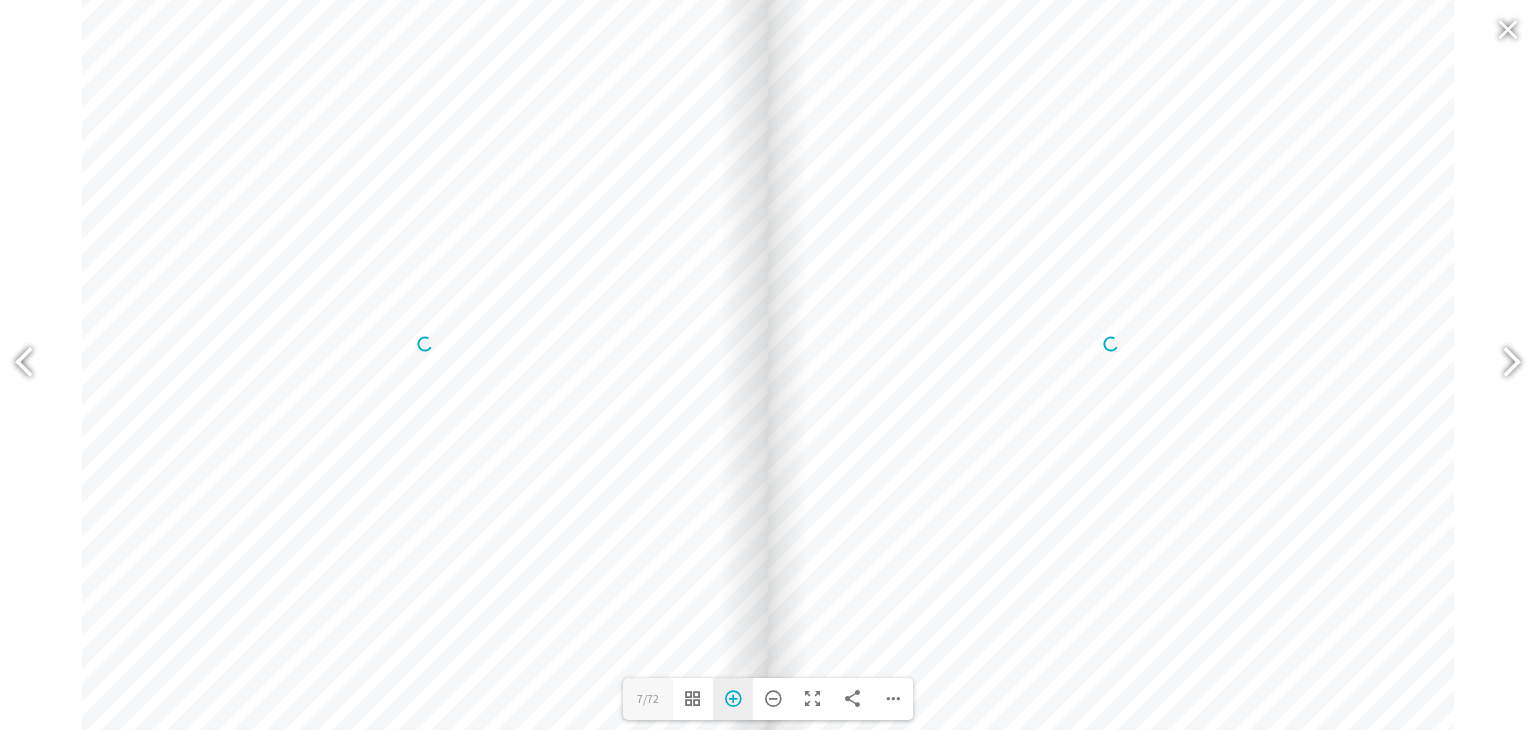 click on "Zoom In" at bounding box center (733, 699) 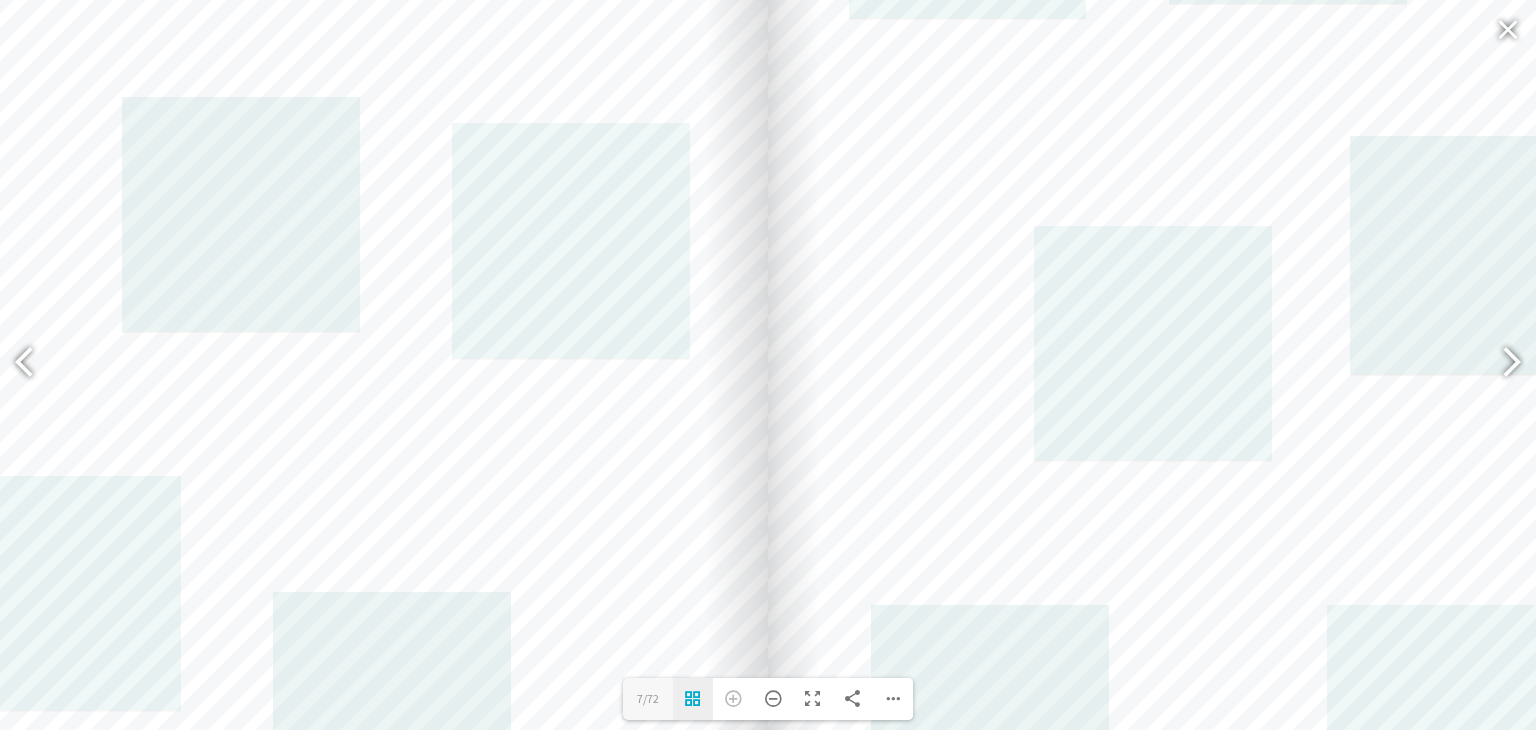 click on "Toggle Thumbnails" at bounding box center [693, 699] 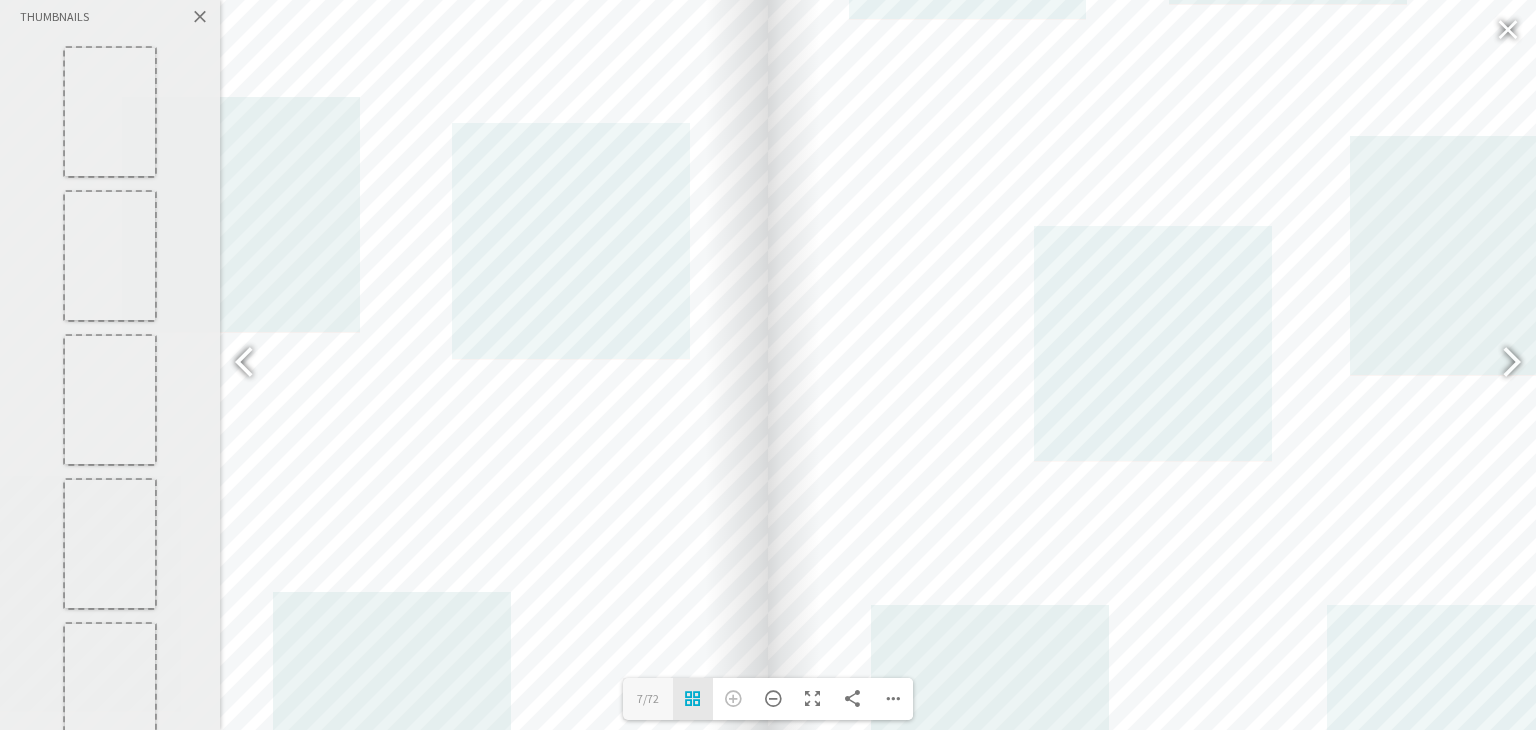 drag, startPoint x: 773, startPoint y: 702, endPoint x: 1064, endPoint y: 129, distance: 642.65857 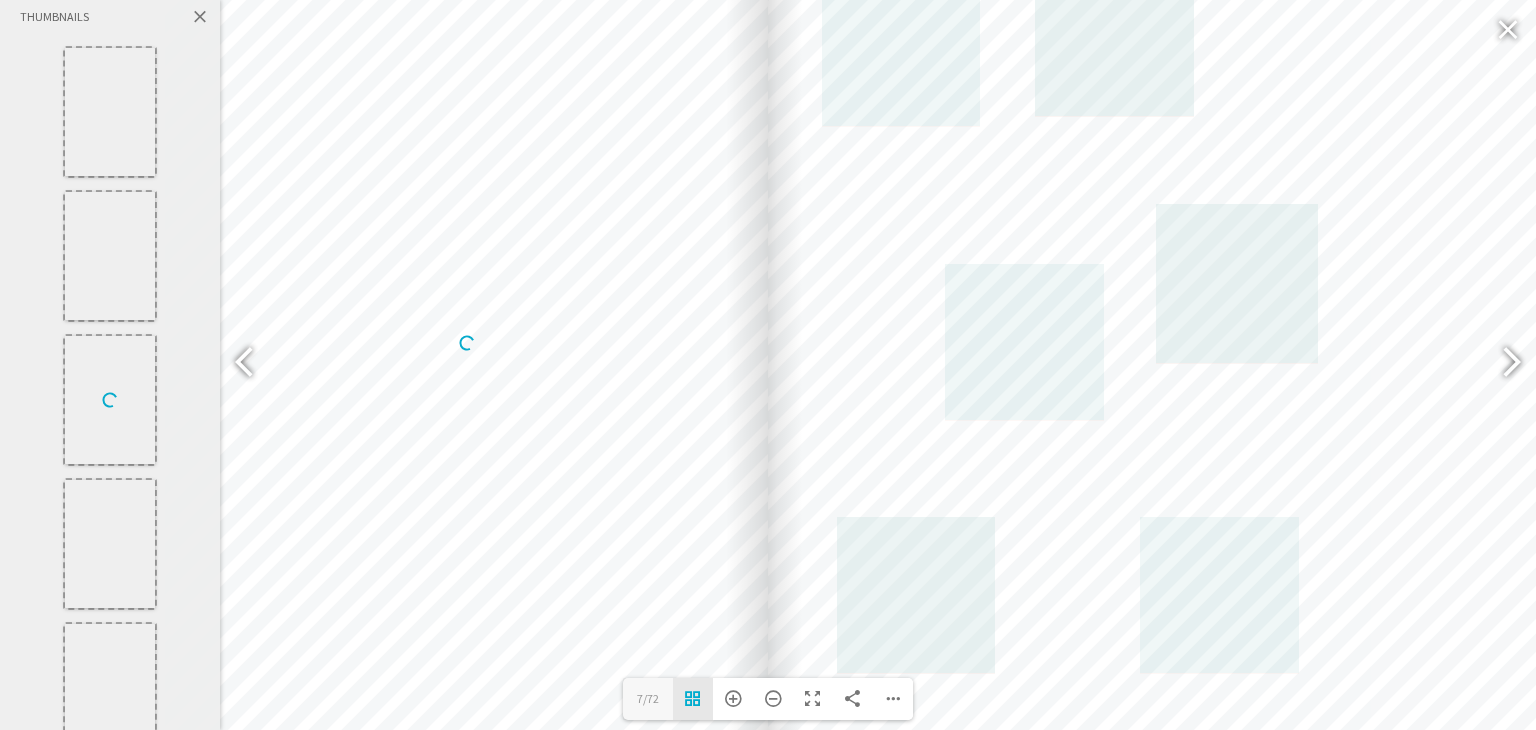 scroll, scrollTop: 312, scrollLeft: 0, axis: vertical 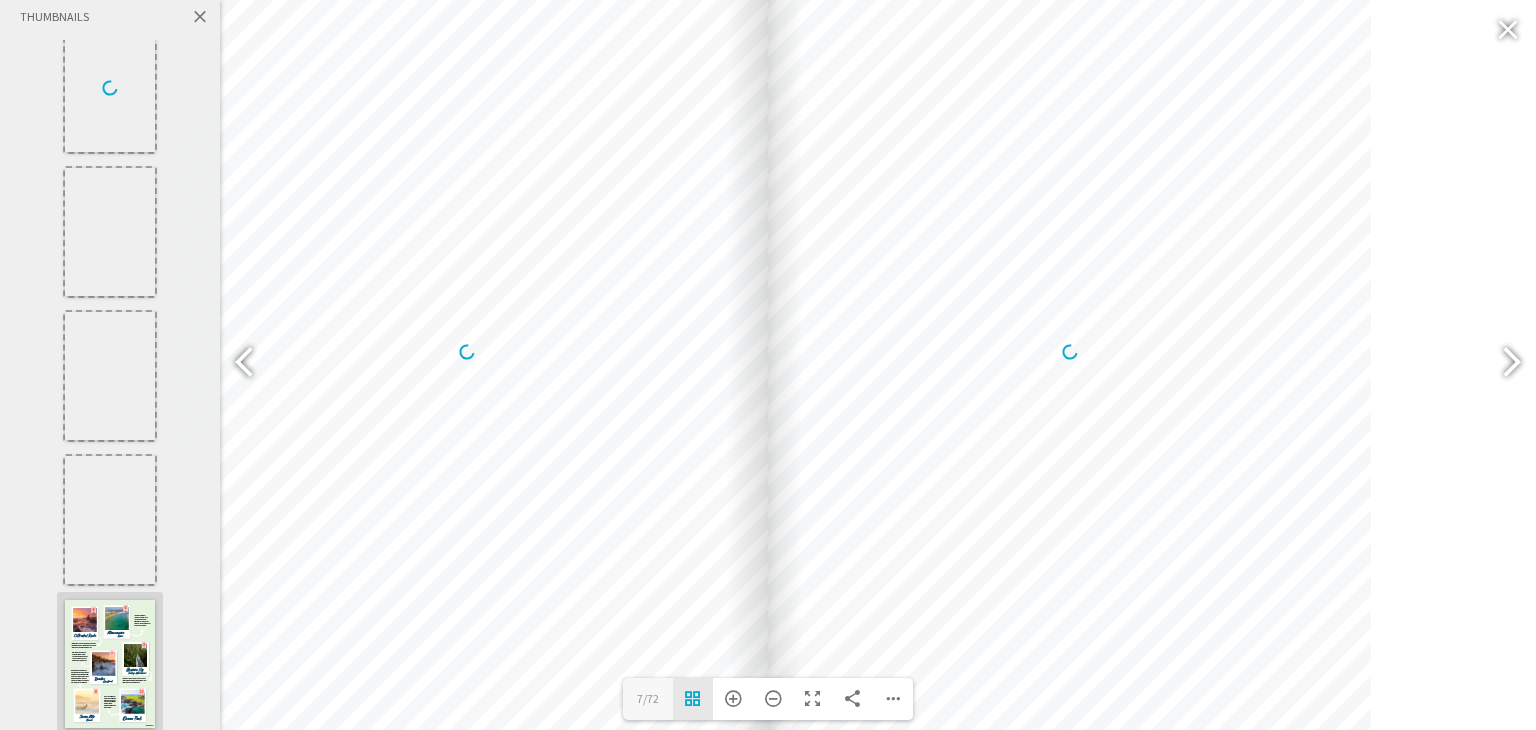 drag, startPoint x: 1064, startPoint y: 129, endPoint x: 714, endPoint y: 698, distance: 668.0277 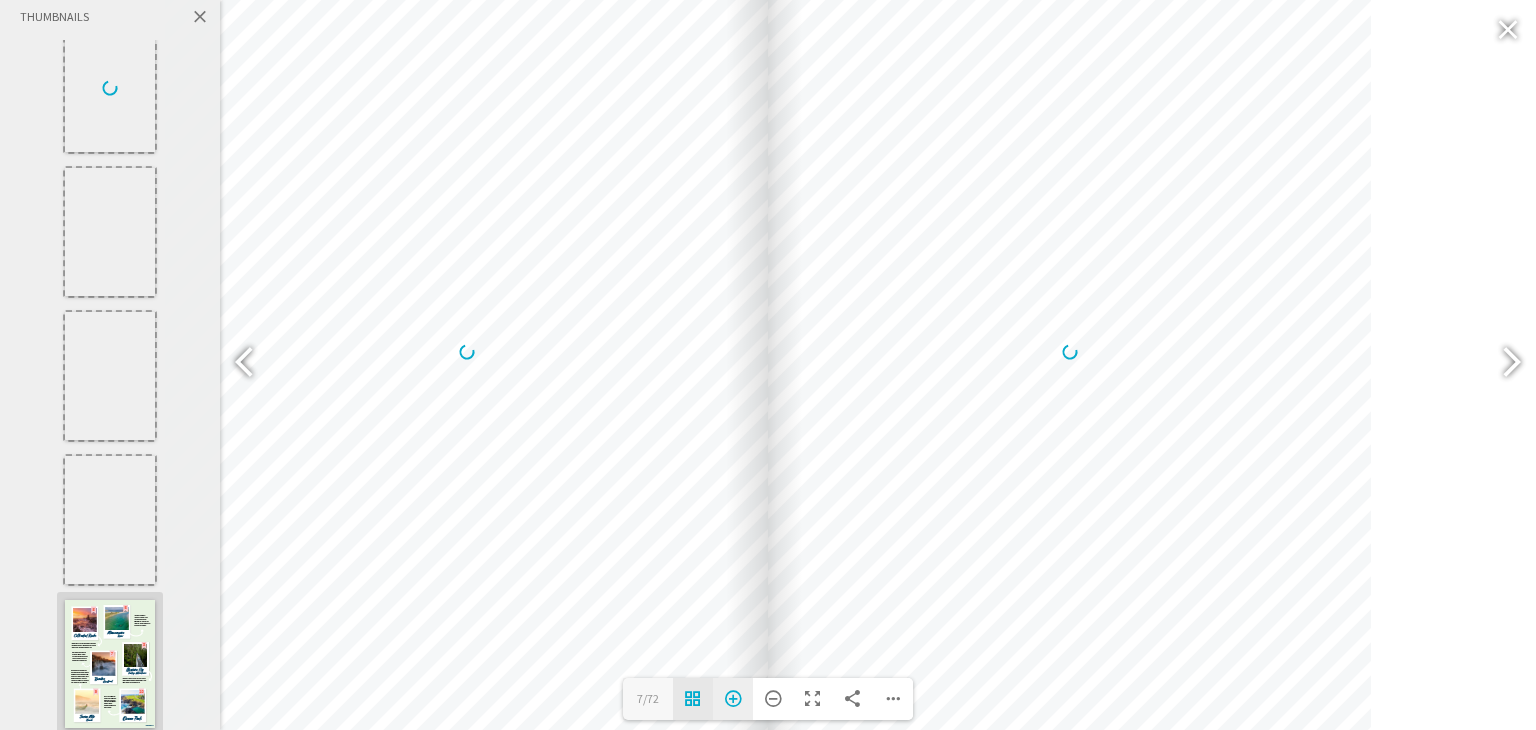 click at bounding box center [1069, 351] 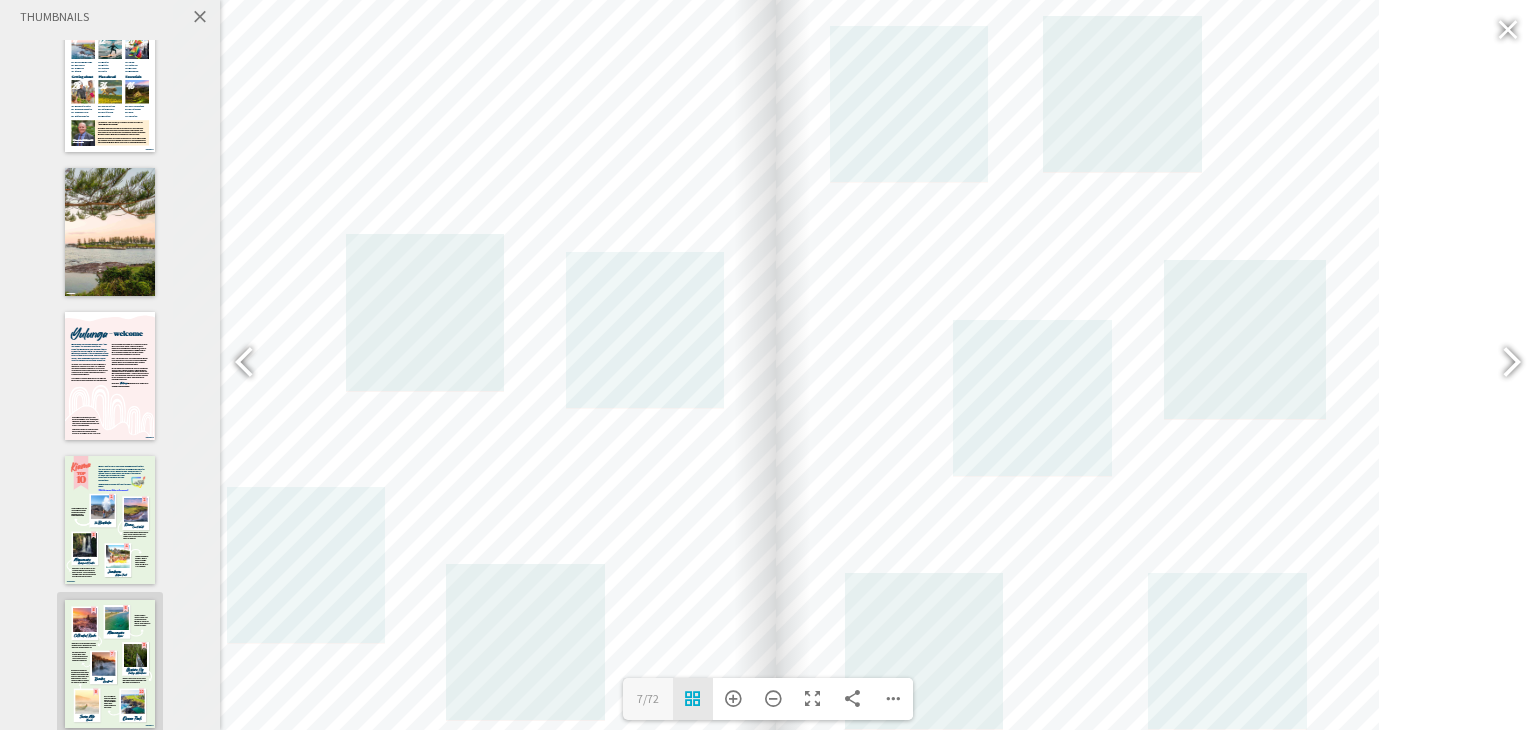 click on "Toggle Thumbnails" at bounding box center (693, 699) 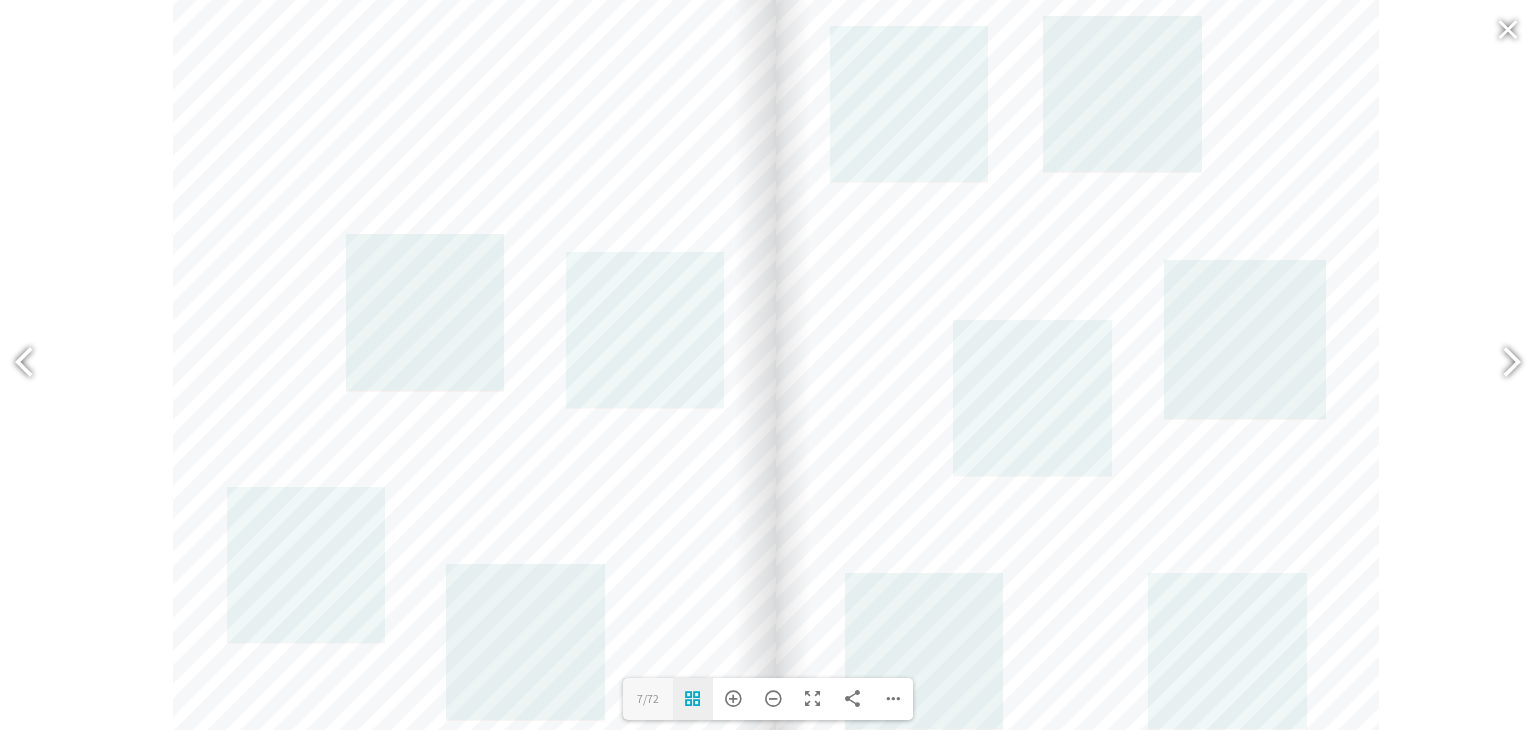 click on "Toggle Thumbnails" at bounding box center (693, 699) 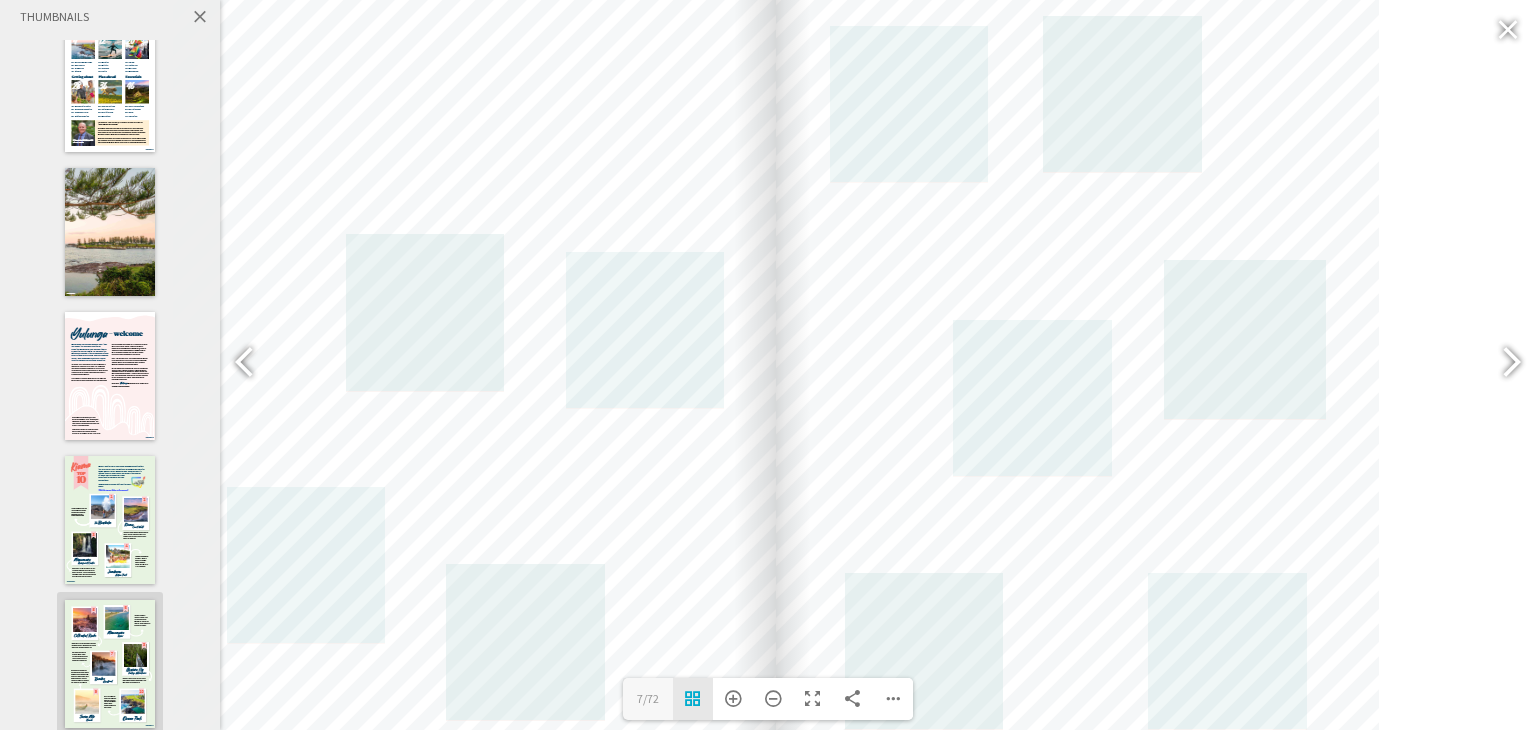 click on "Toggle Thumbnails" at bounding box center [693, 699] 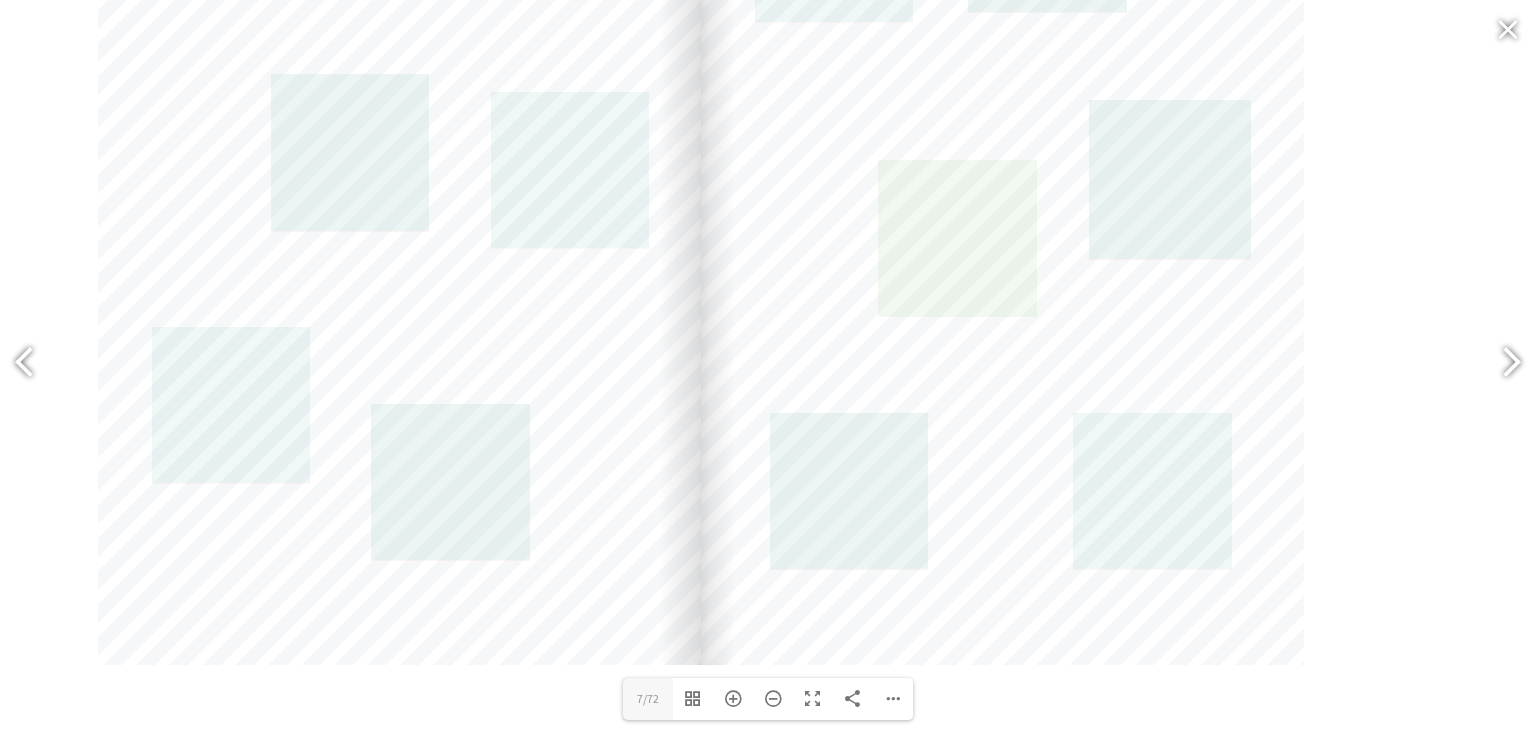 click at bounding box center [957, 238] 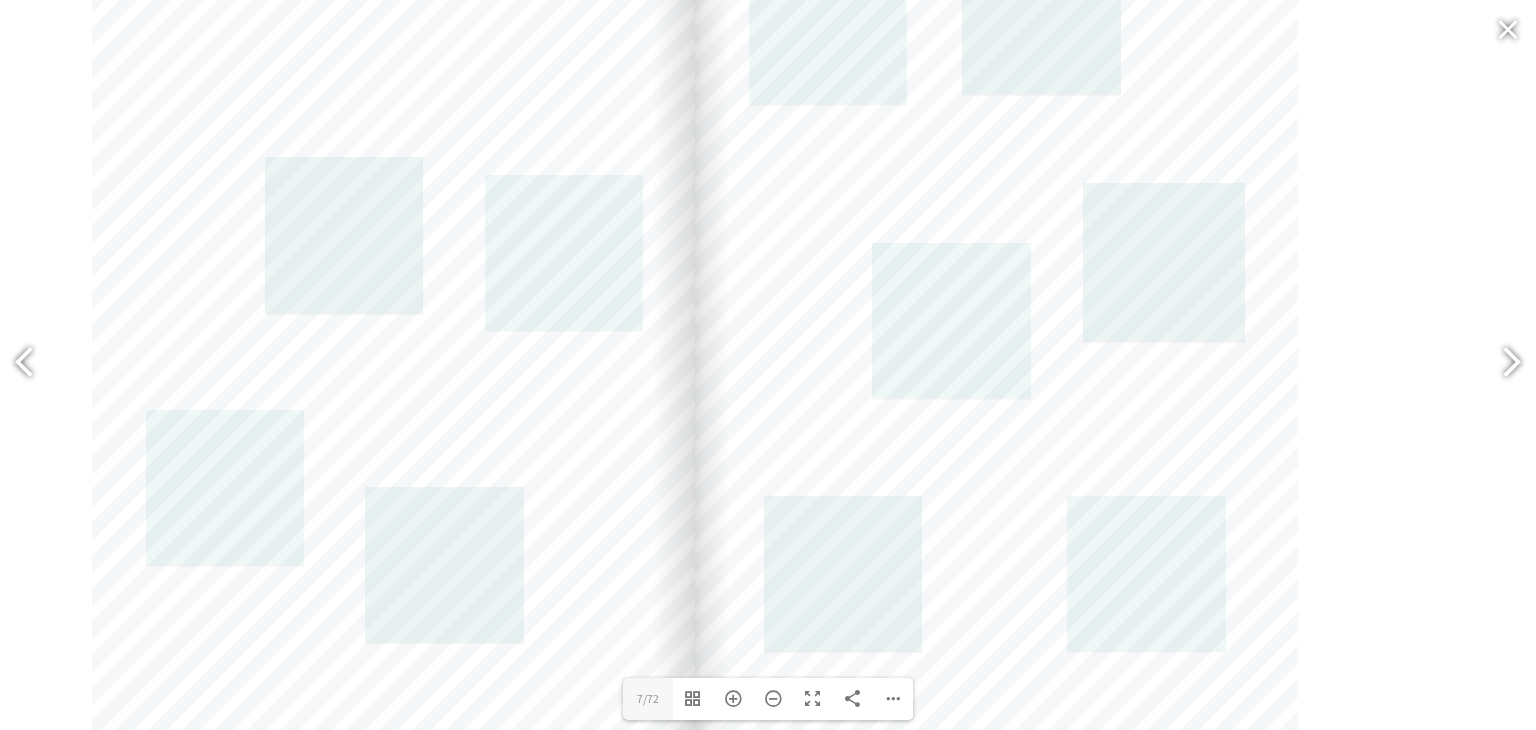 drag, startPoint x: 1218, startPoint y: 81, endPoint x: 1212, endPoint y: 164, distance: 83.21658 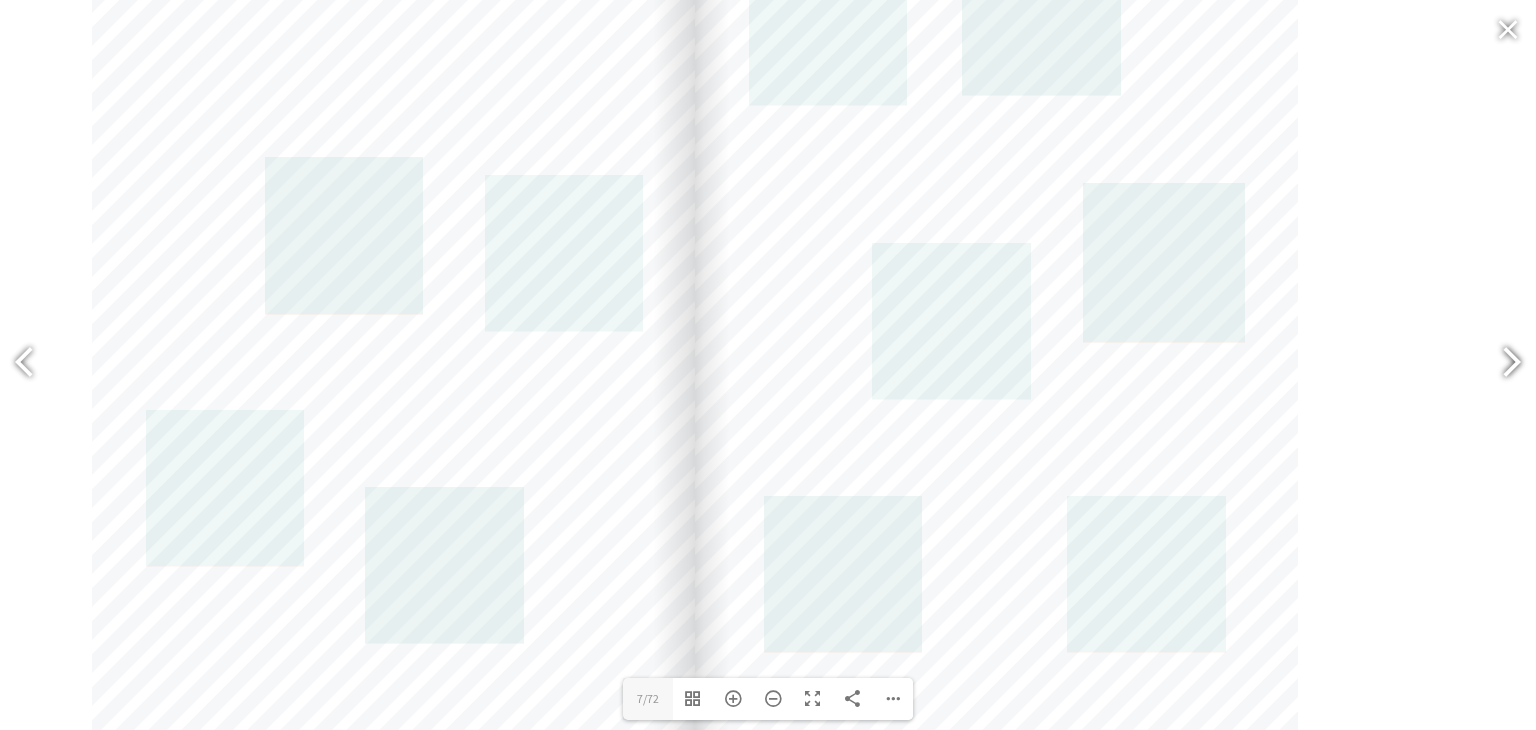 click at bounding box center [1503, 364] 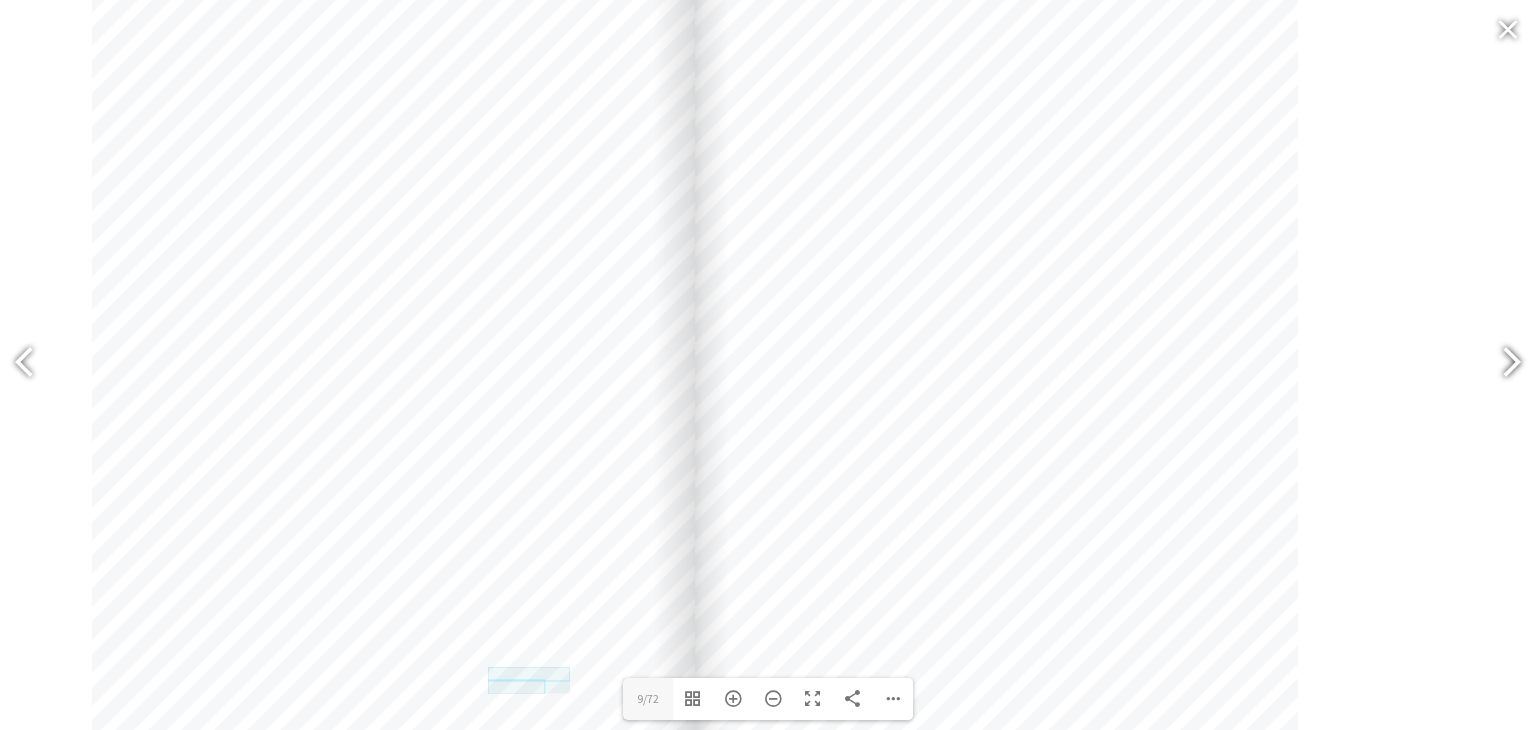 click at bounding box center (1503, 364) 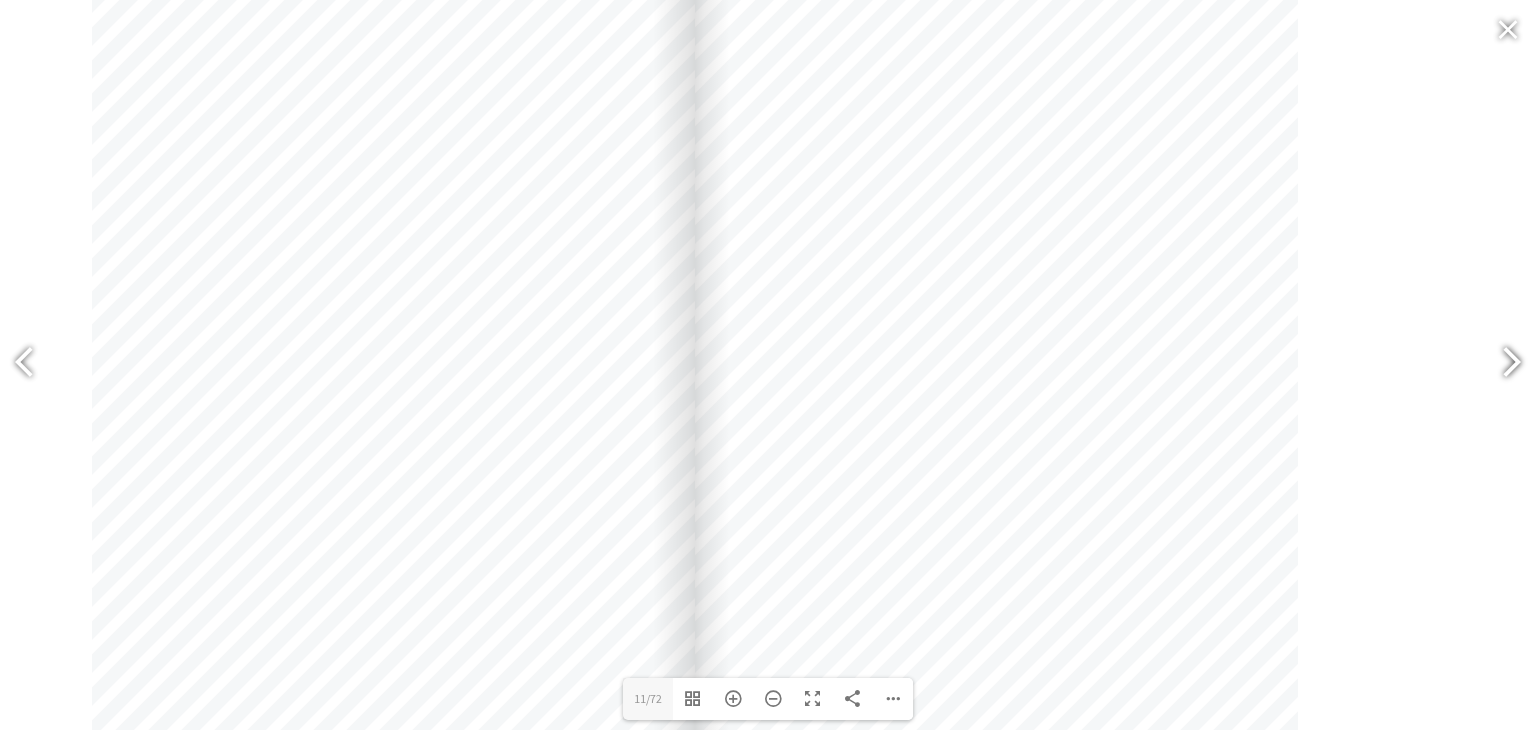 click at bounding box center [1503, 364] 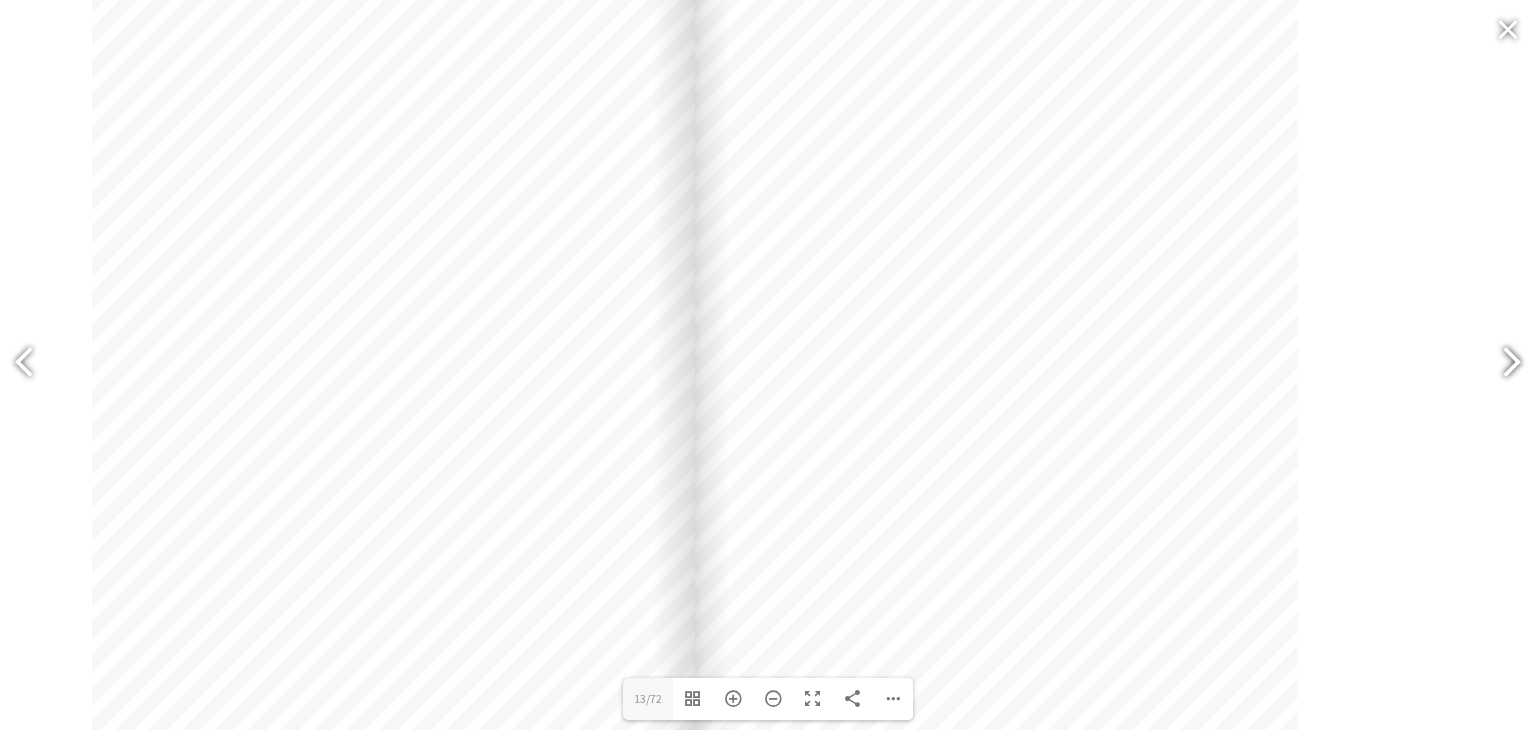 click at bounding box center [1503, 364] 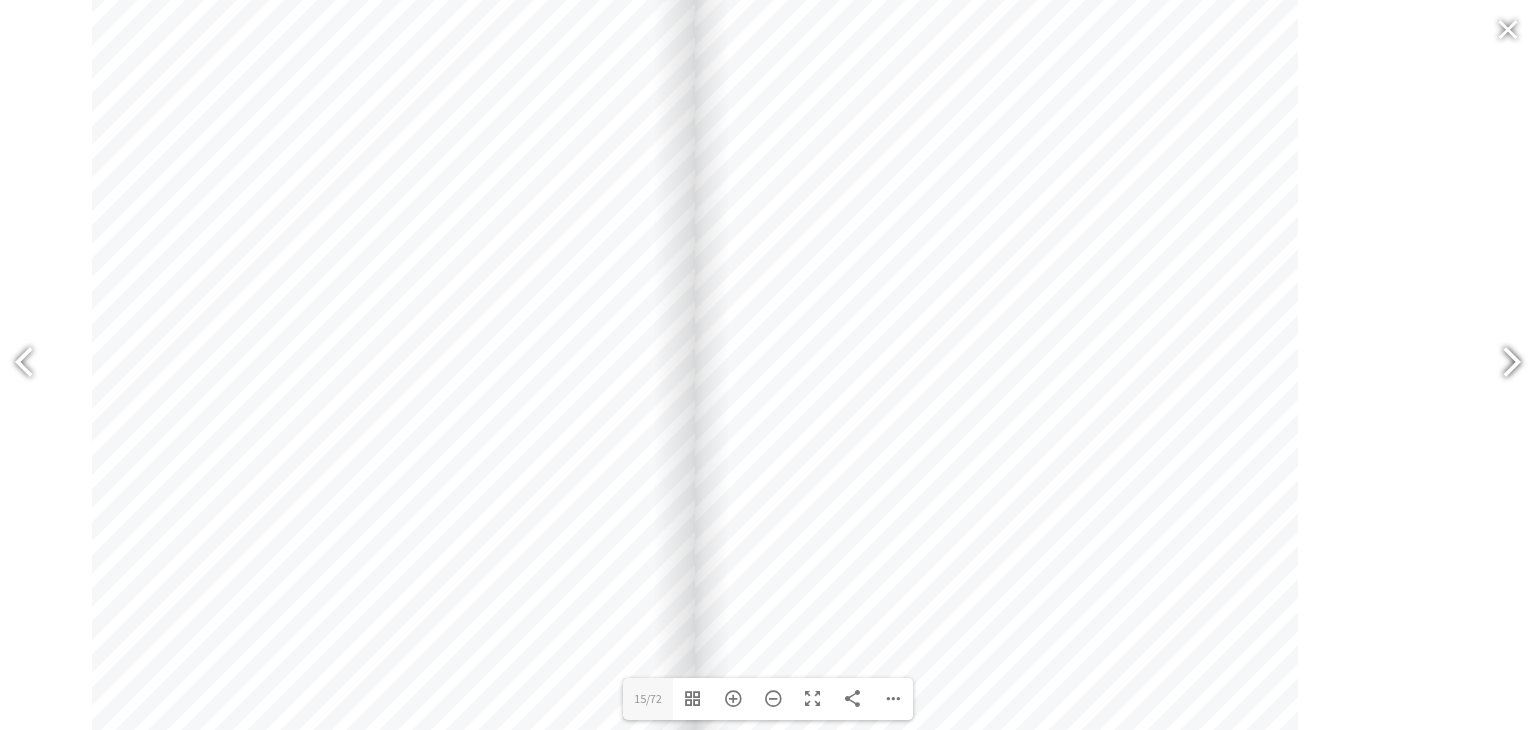 click at bounding box center (1503, 364) 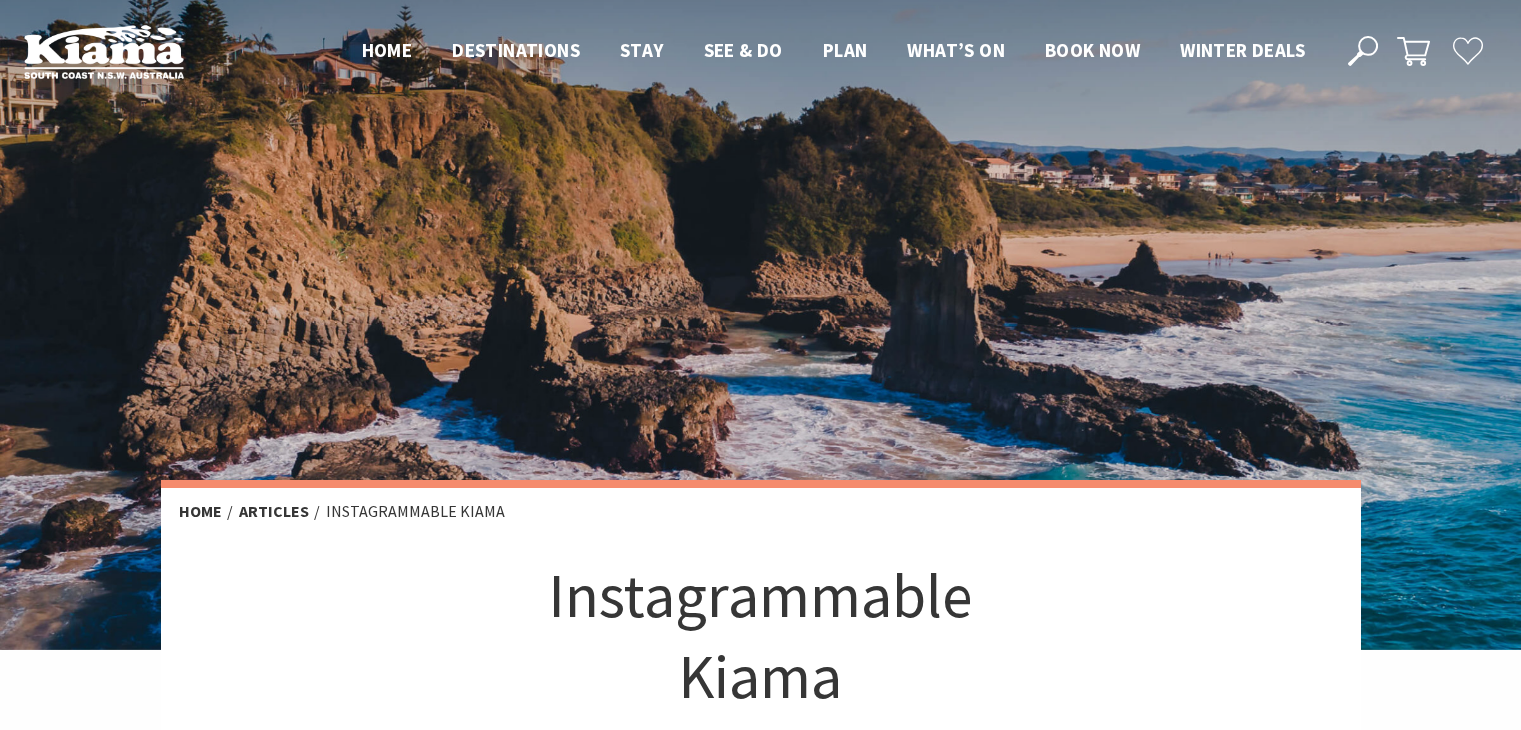 scroll, scrollTop: 0, scrollLeft: 0, axis: both 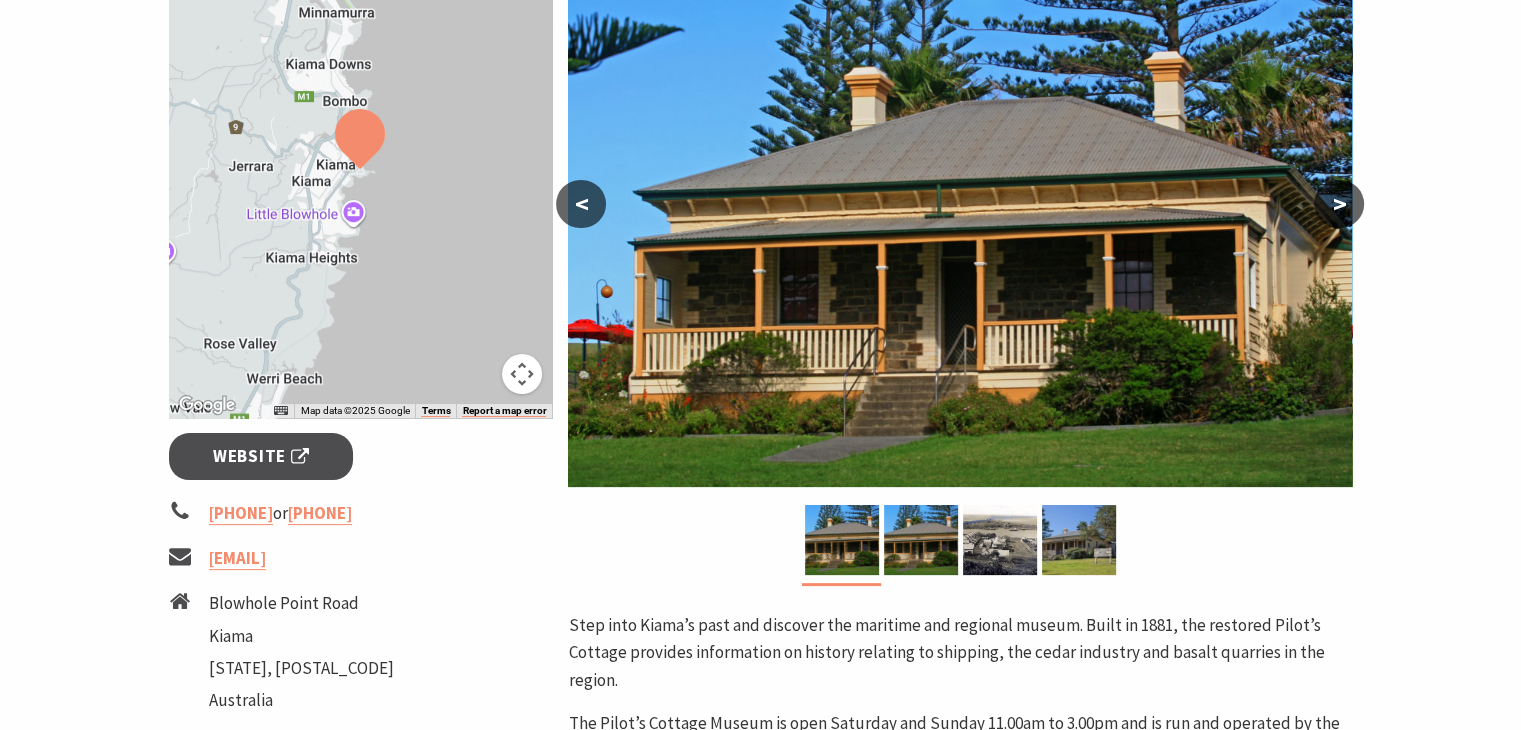 click on "Home
Things To Do
History & Heritage
Pilot’s Cottage Museum
Pilot’s Cottage Museum
Website
02 4232 2492  &  [PHONE]
[EMAIL]
Blowhole Point Road
Kiama
New South Wales, 2533
Australia" at bounding box center (760, 332) 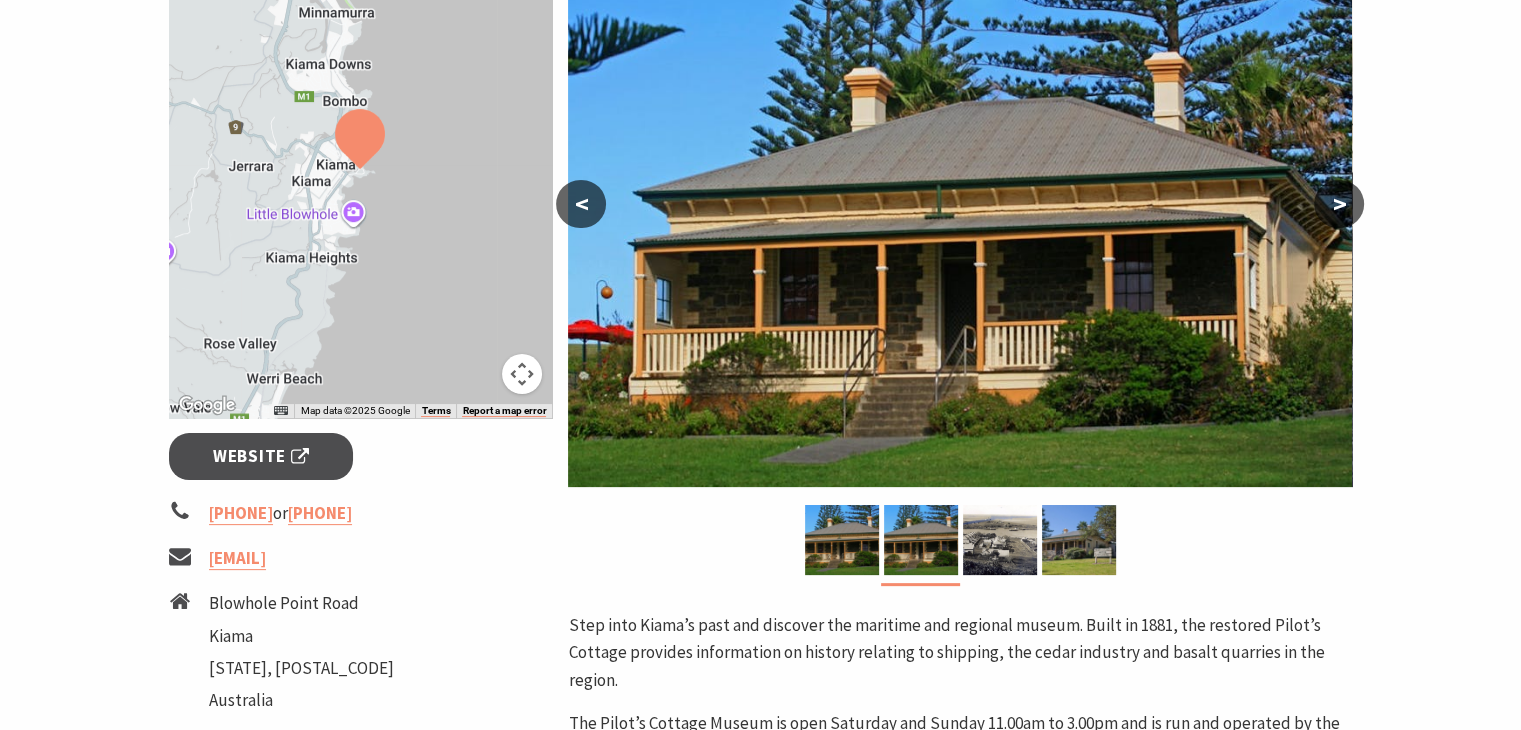 click on ">" at bounding box center (1339, 204) 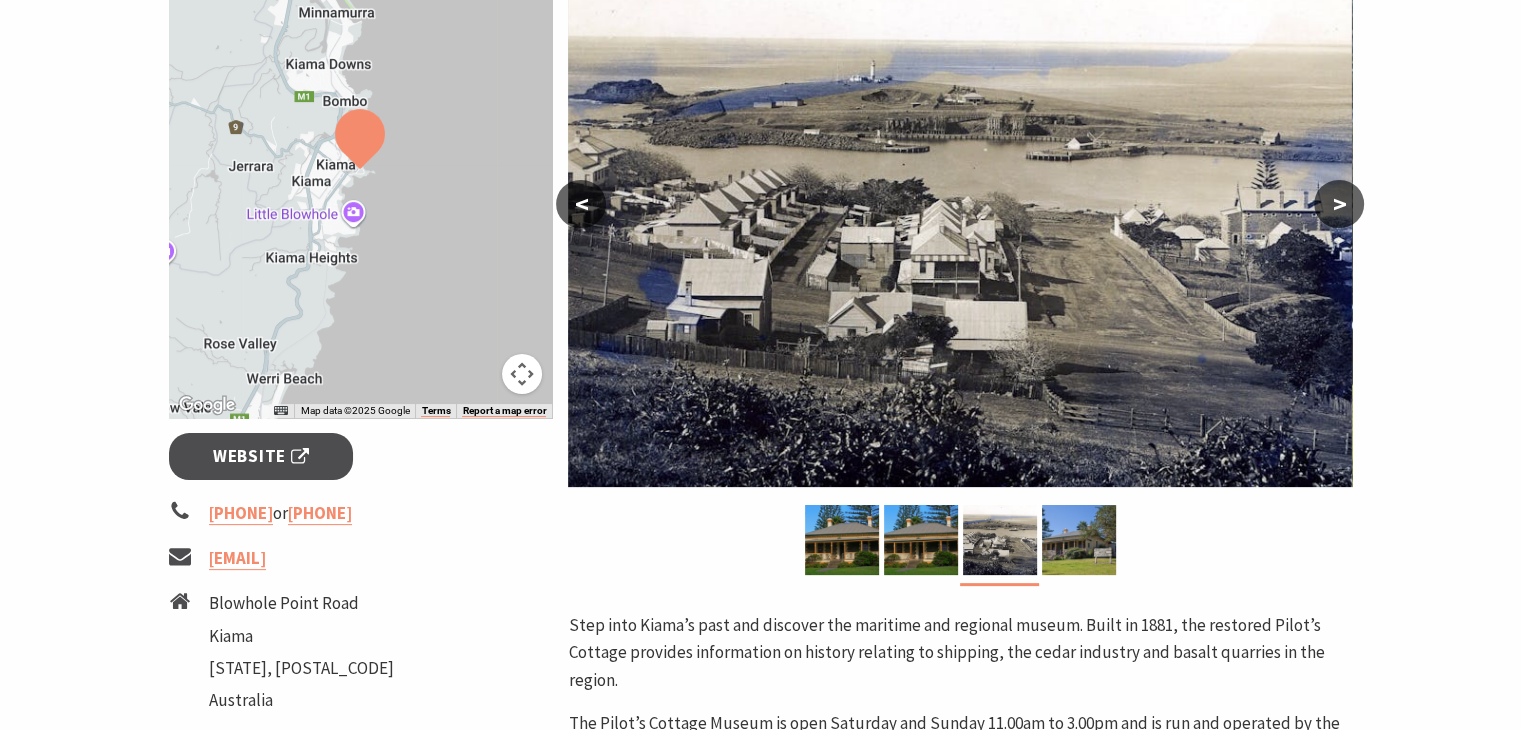 click on ">" at bounding box center [1339, 204] 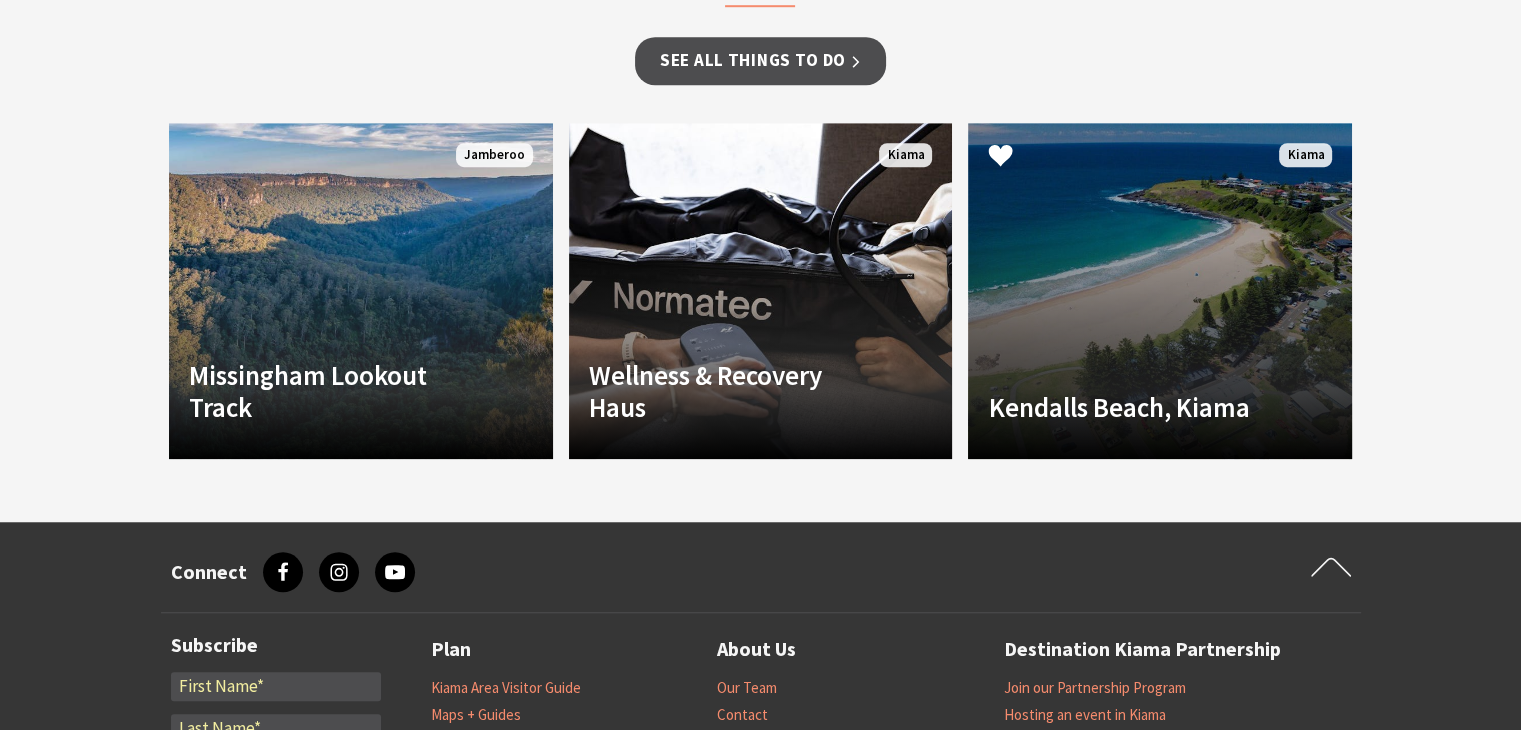 scroll, scrollTop: 1500, scrollLeft: 0, axis: vertical 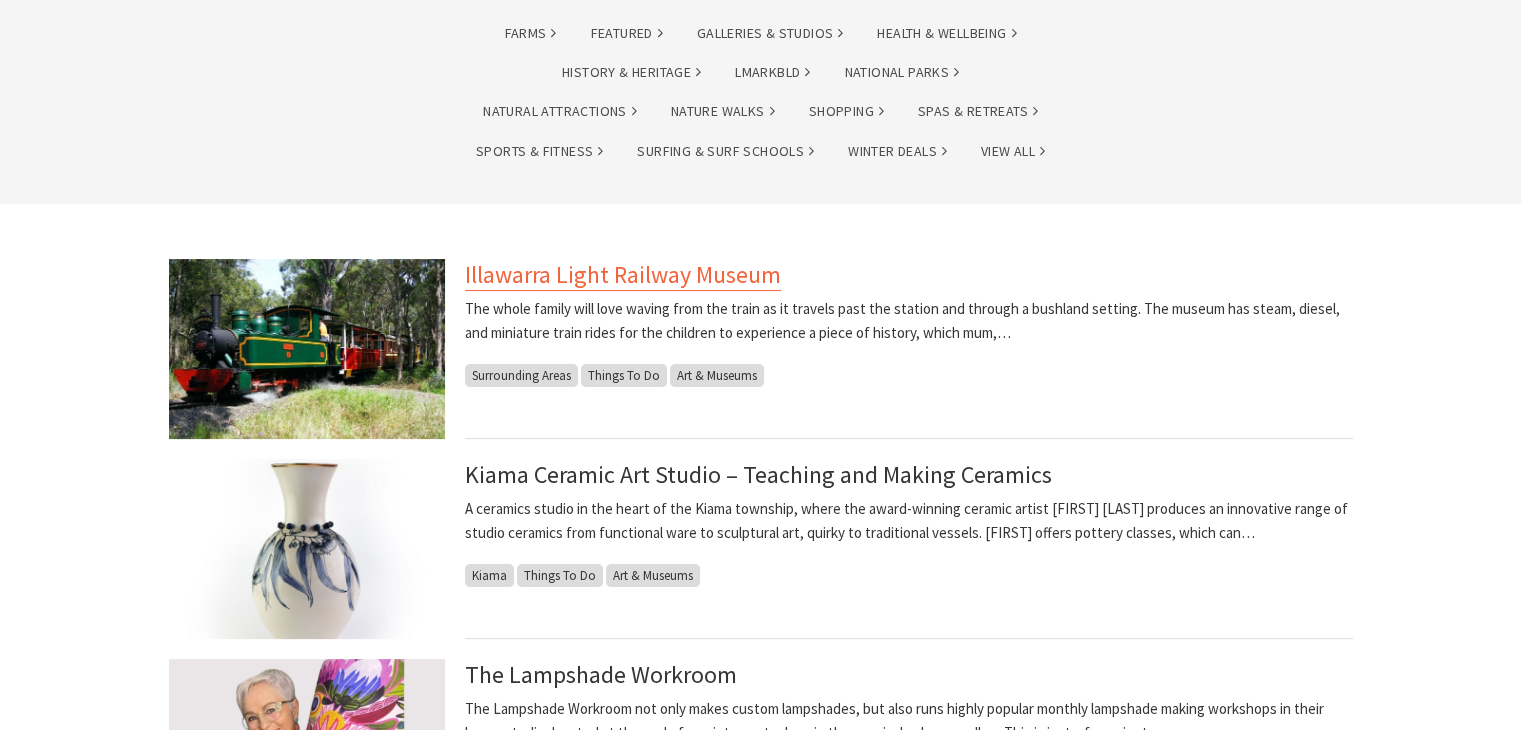 click on "Illawarra Light Railway Museum" at bounding box center [623, 275] 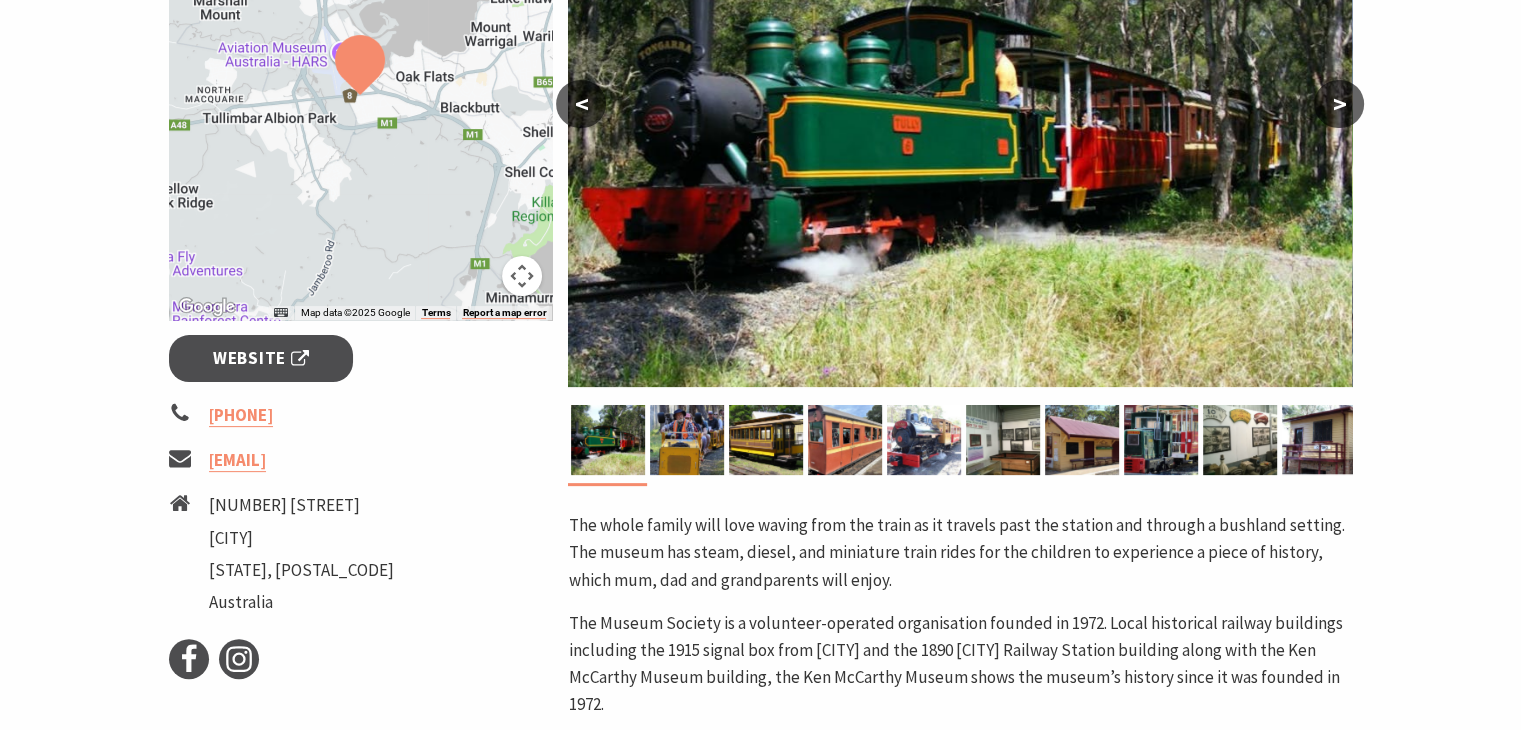 scroll, scrollTop: 100, scrollLeft: 0, axis: vertical 